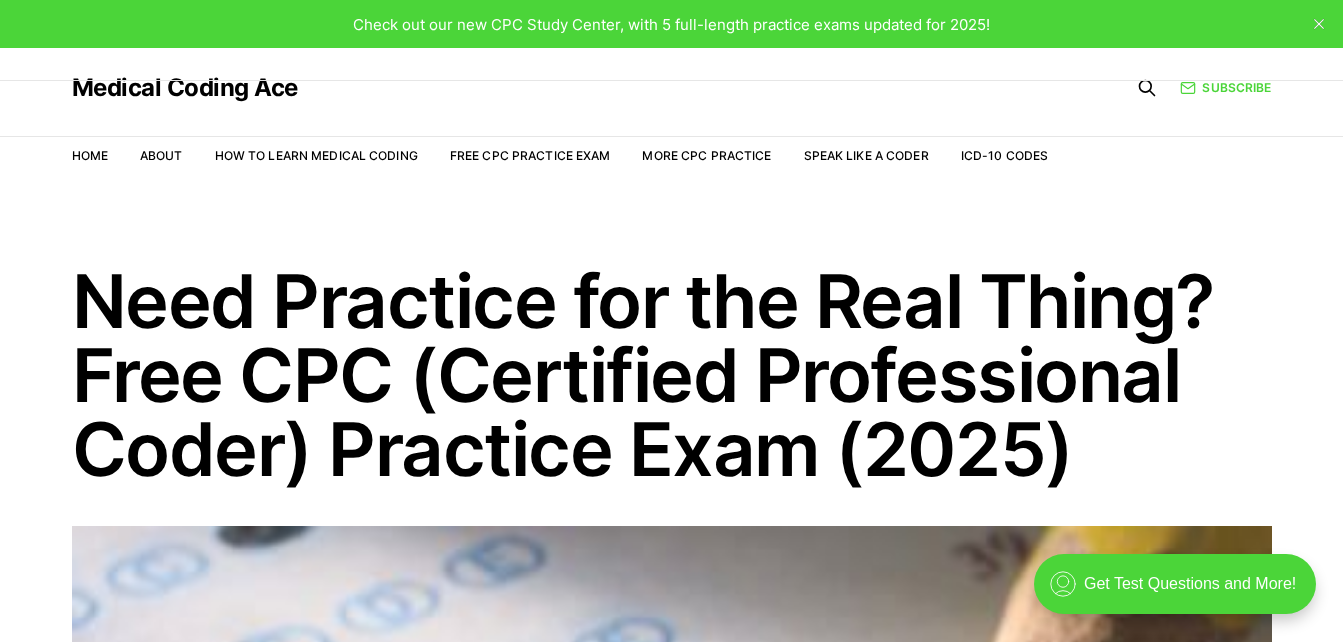 scroll, scrollTop: 0, scrollLeft: 0, axis: both 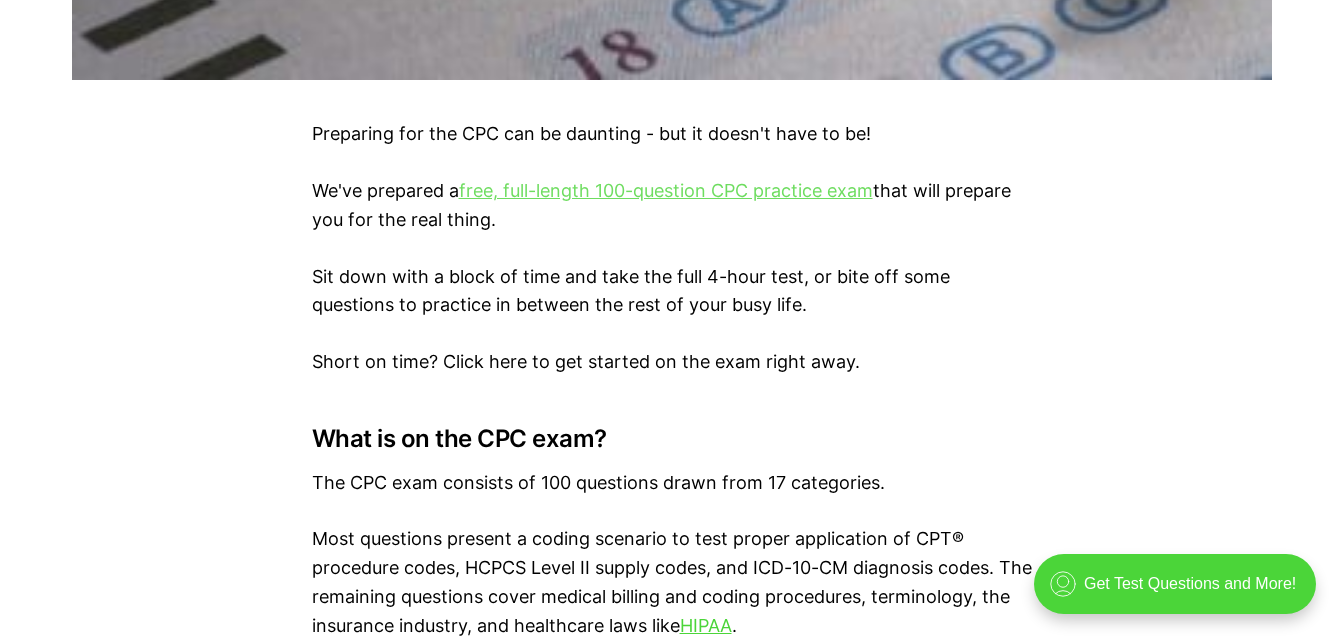 click on "free, full-length 100-question CPC practice exam" at bounding box center [666, 190] 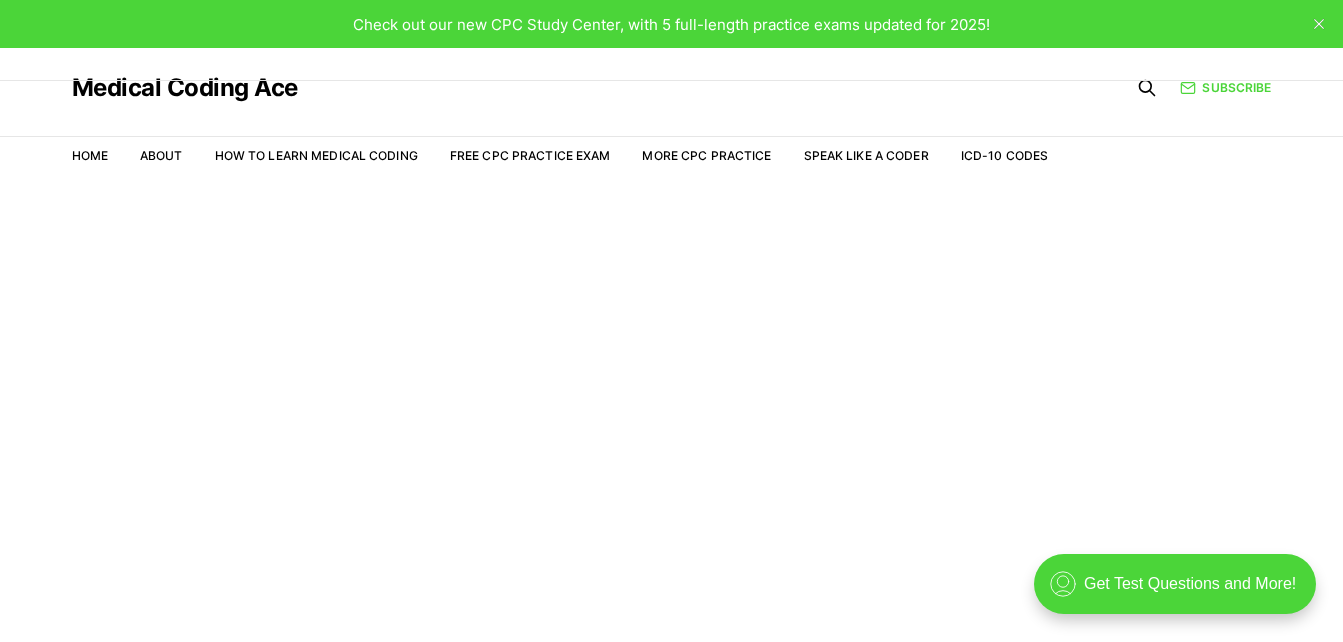 scroll, scrollTop: 0, scrollLeft: 0, axis: both 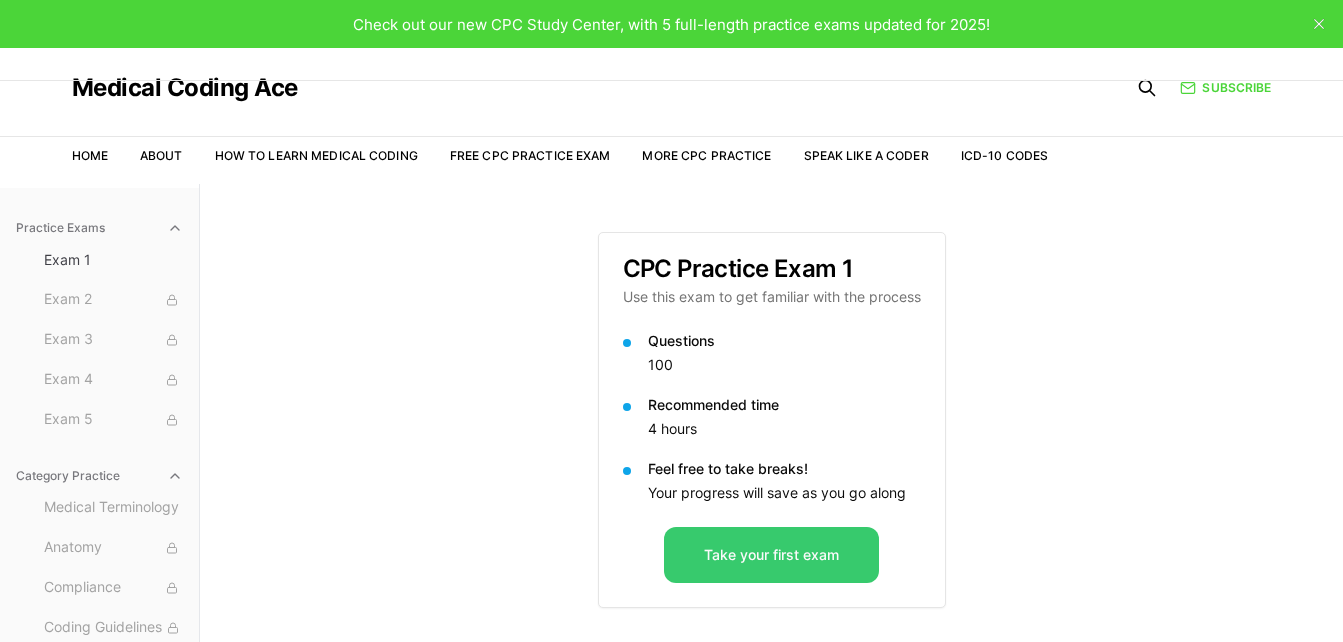 click on "Take your first exam" at bounding box center (771, 555) 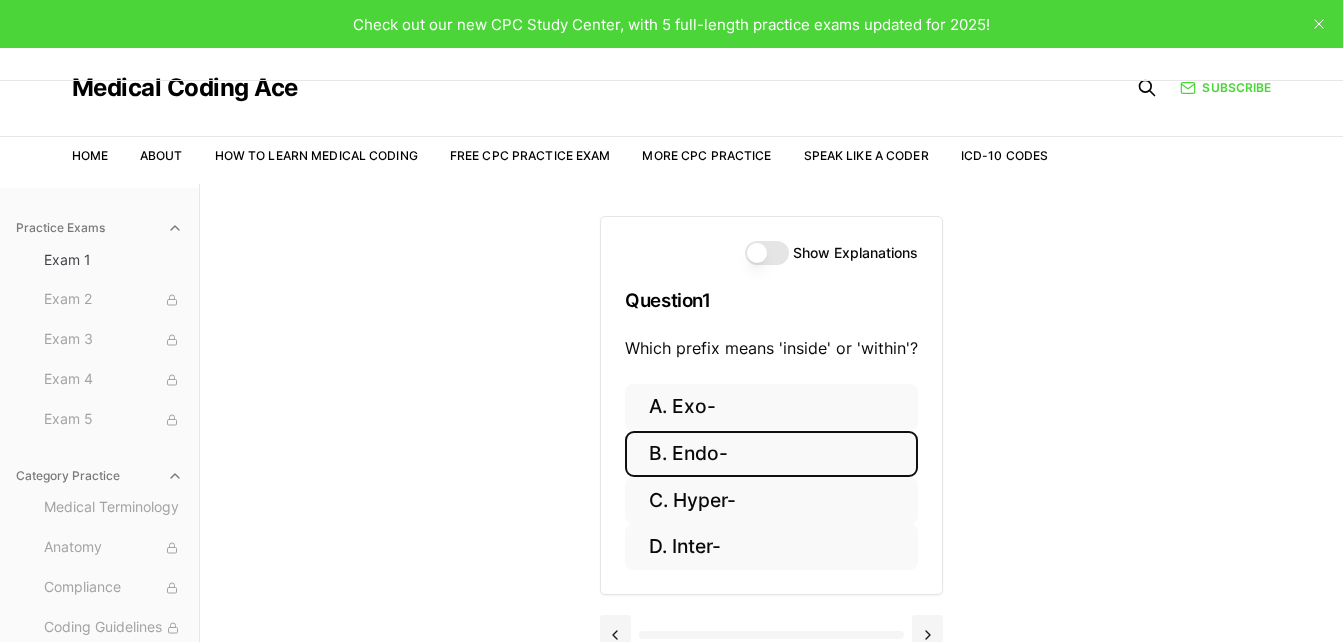 click on "B. Endo-" at bounding box center (771, 454) 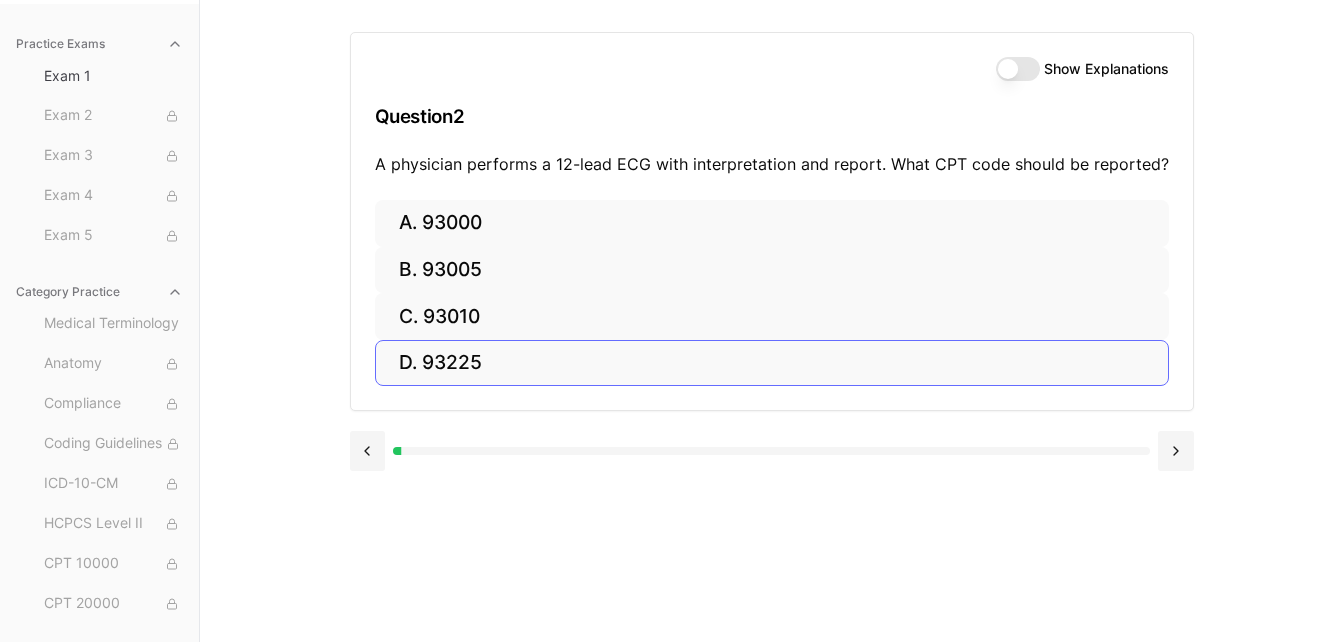 scroll, scrollTop: 84, scrollLeft: 0, axis: vertical 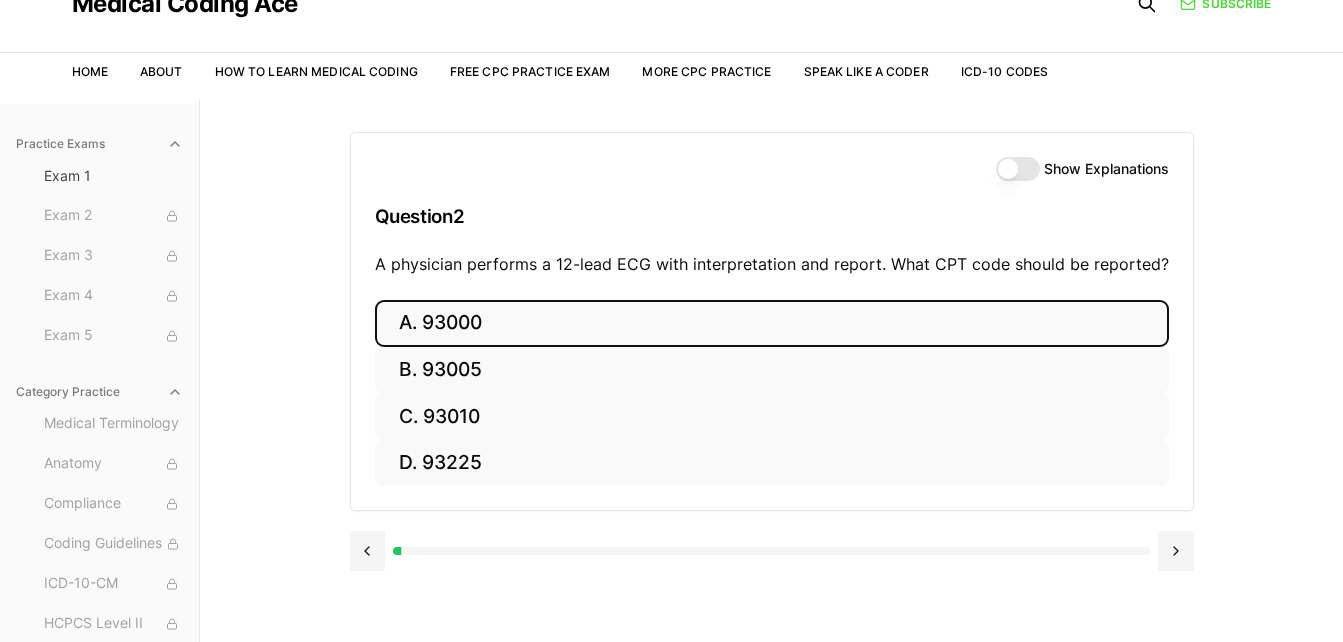 click on "A. 93000" at bounding box center [772, 323] 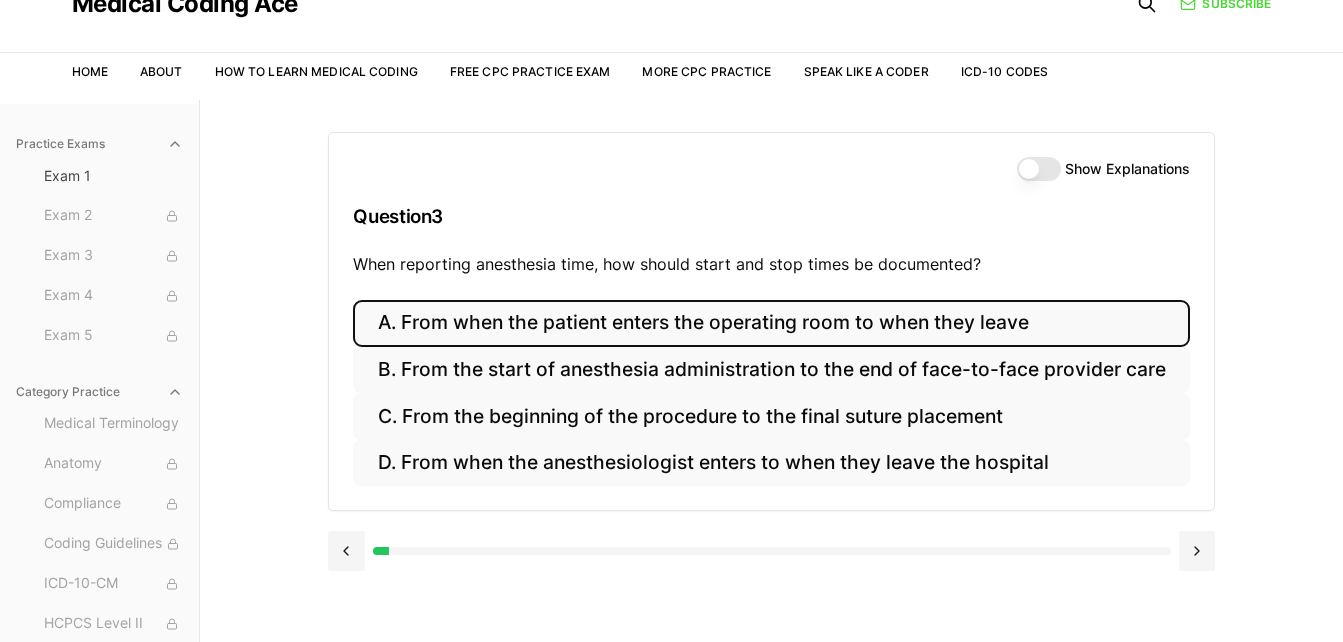 click on "A. From when the patient enters the operating room to when they leave" at bounding box center [771, 323] 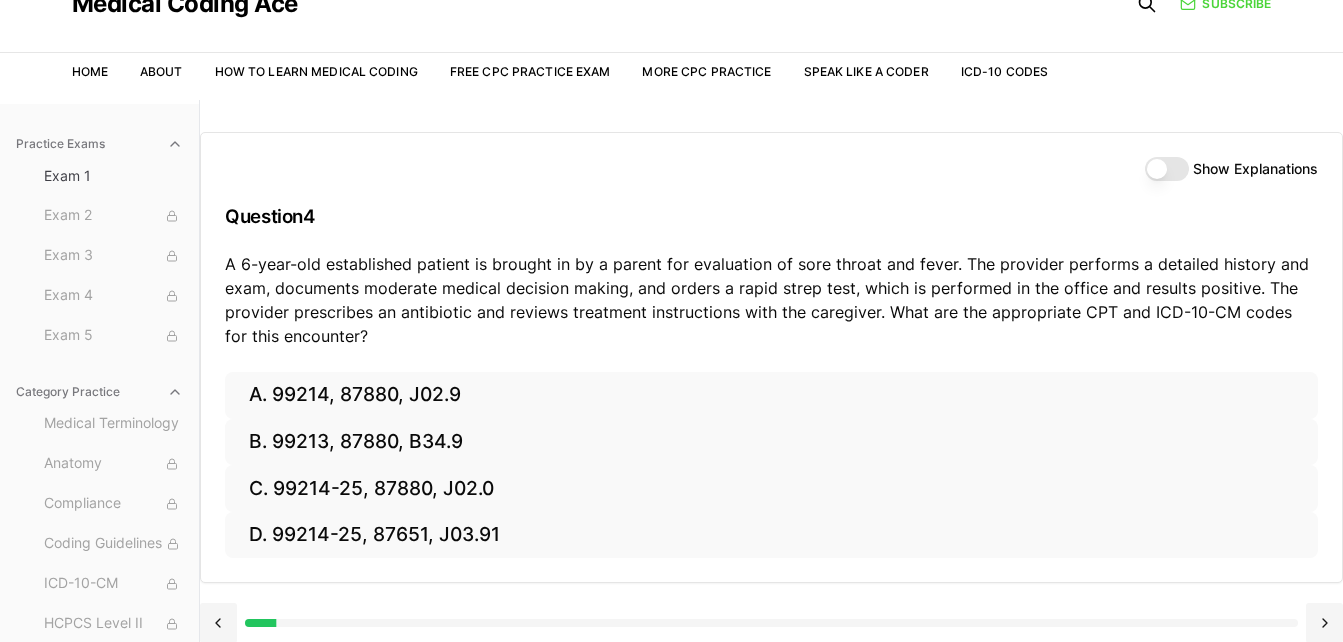 scroll, scrollTop: 0, scrollLeft: 0, axis: both 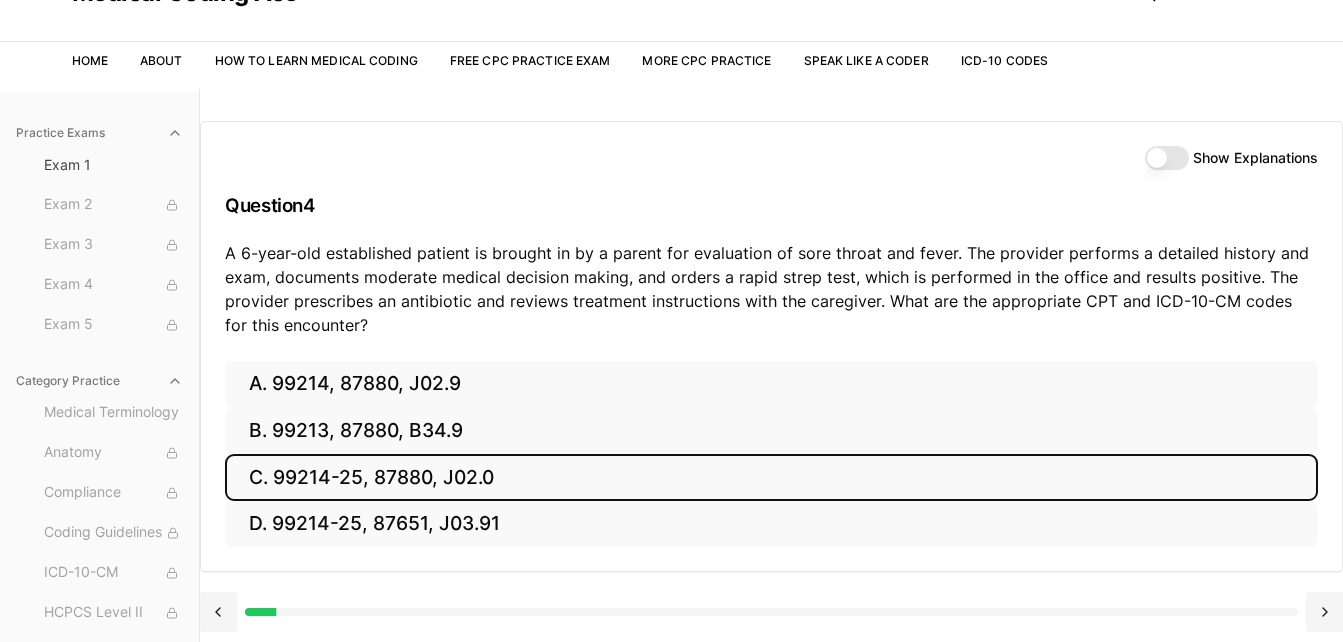 click on "C. 99214-25, 87880, J02.0" at bounding box center (771, 477) 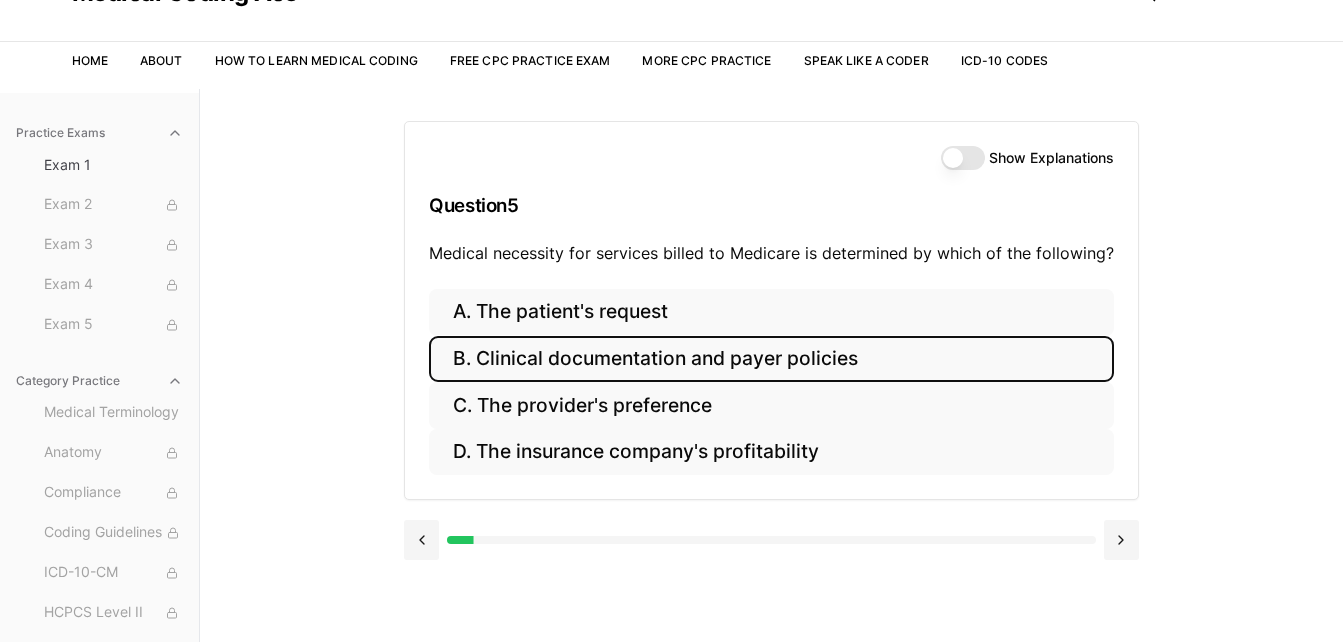 click on "B. Clinical documentation and payer policies" at bounding box center [771, 359] 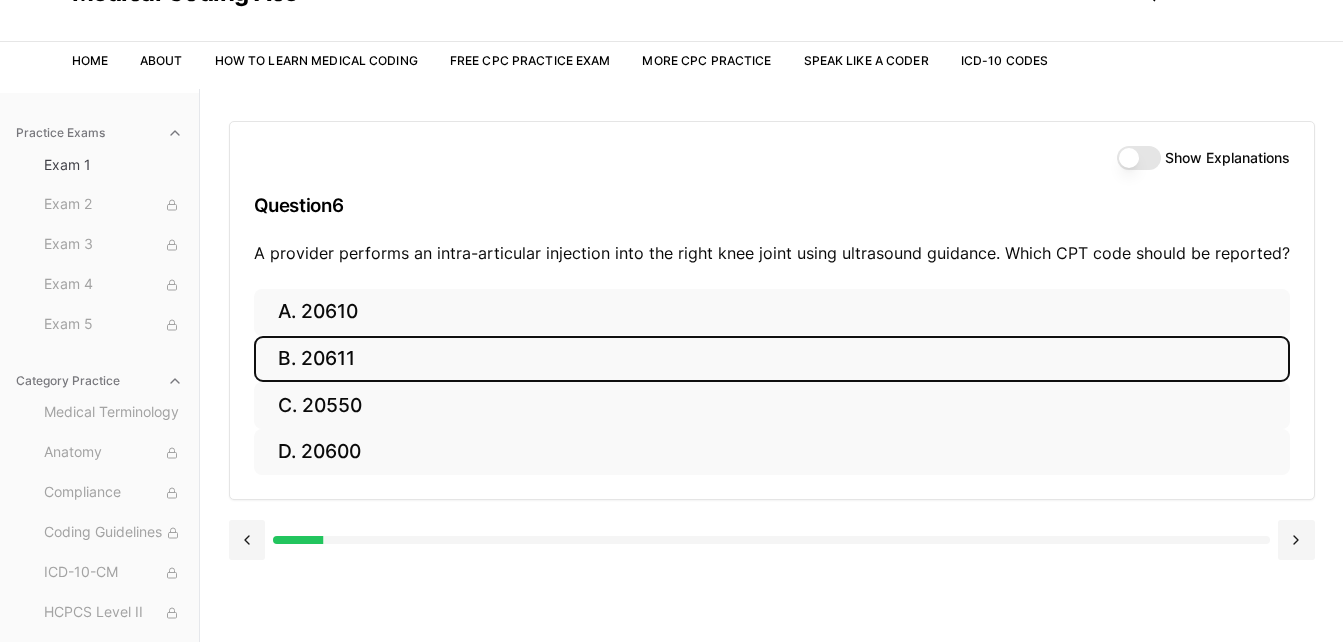 click on "B. 20611" at bounding box center (772, 359) 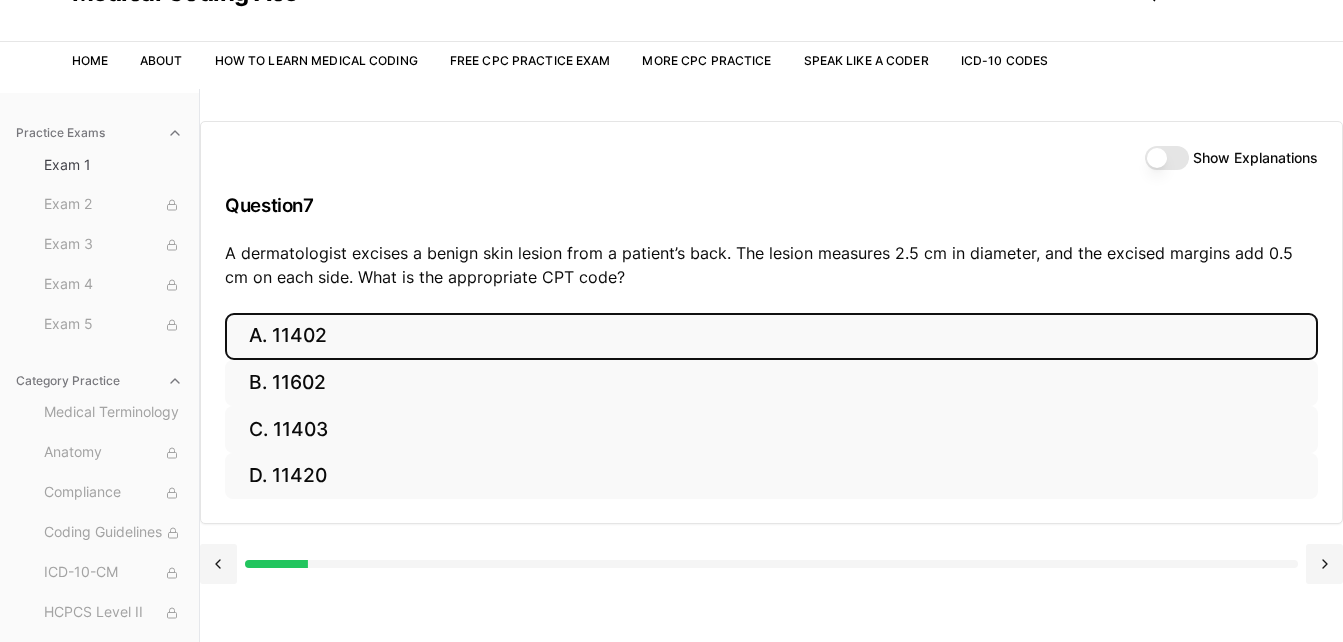 click on "A. 11402" at bounding box center [771, 336] 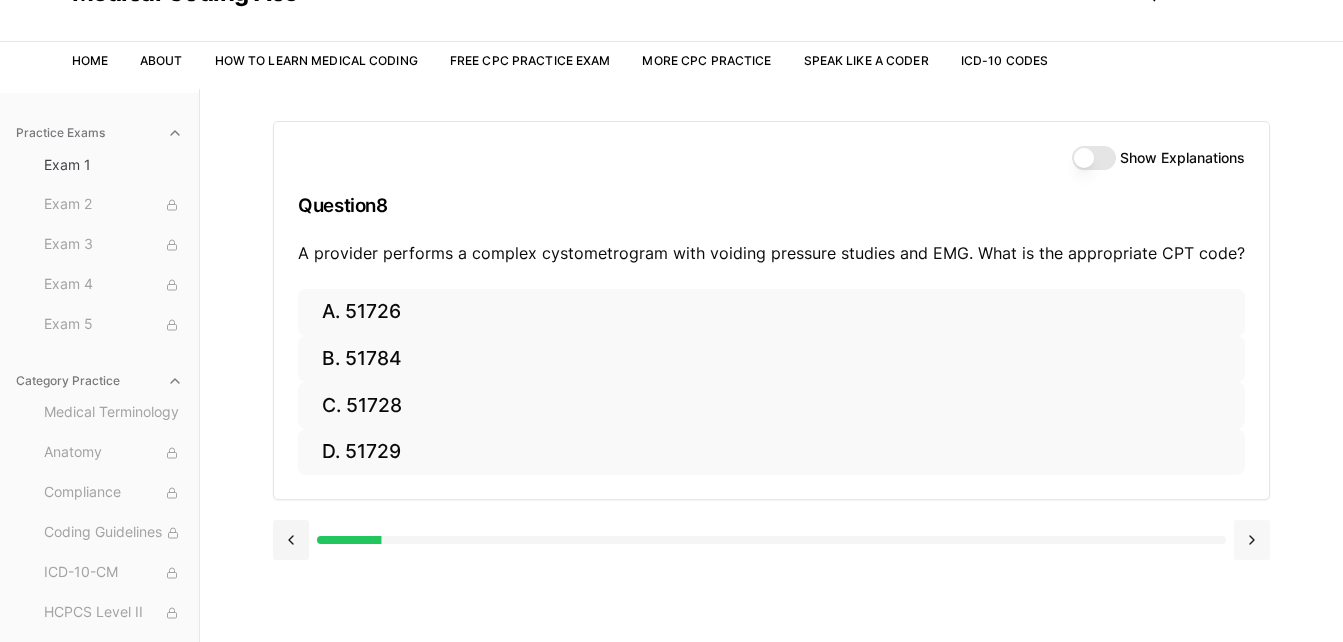 click at bounding box center [1252, 540] 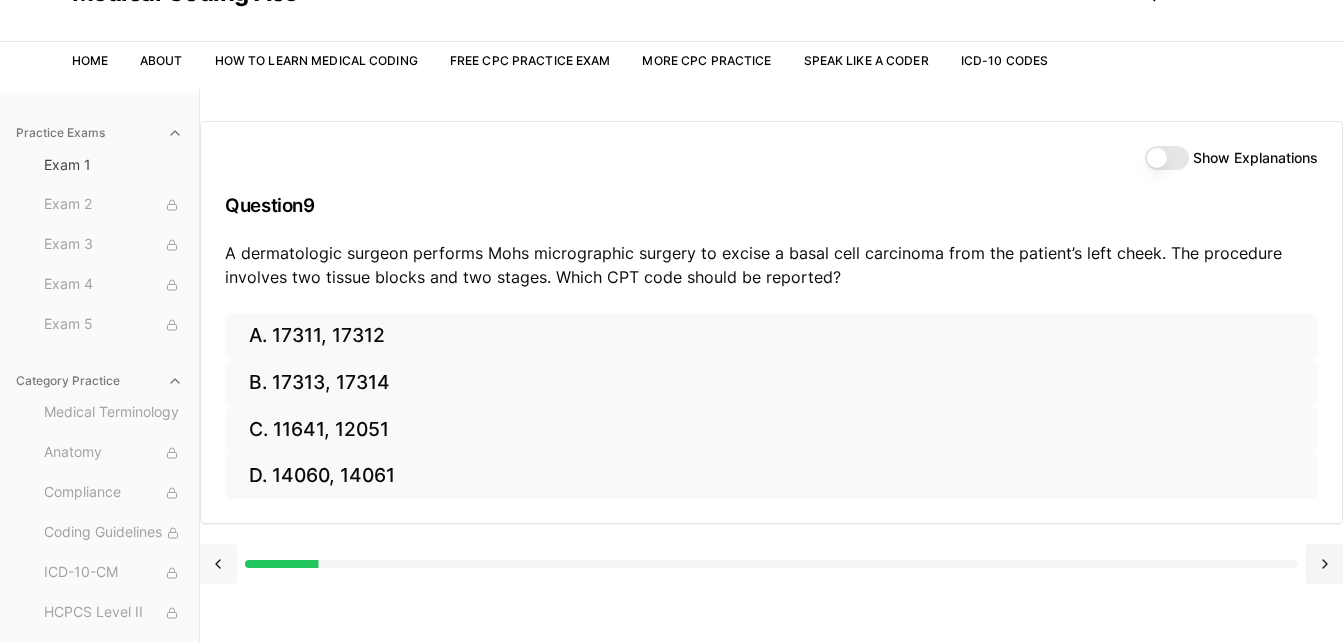 click at bounding box center [218, 564] 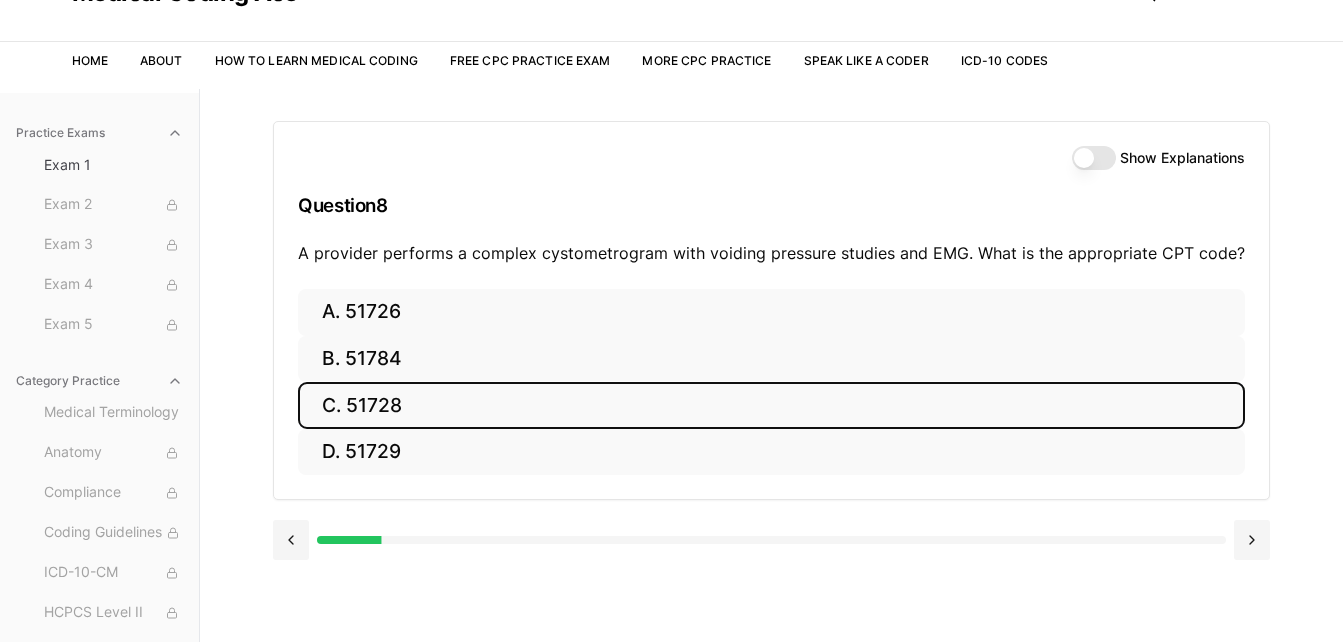 click on "C. 51728" at bounding box center [771, 405] 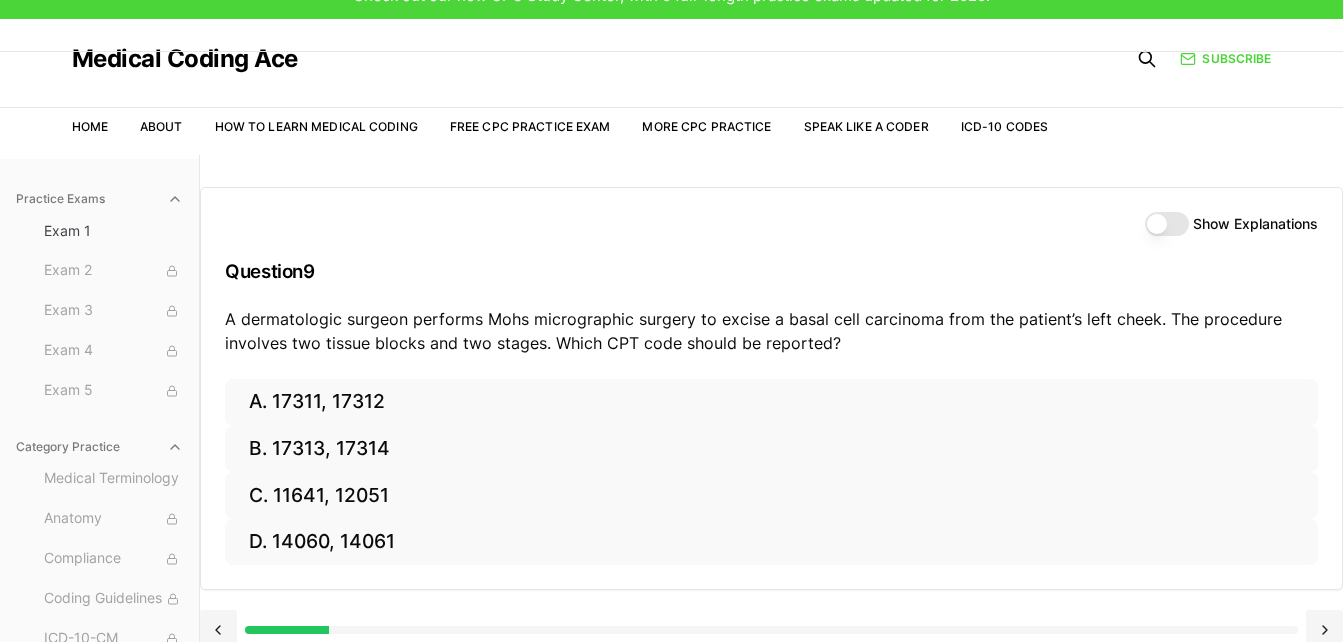 scroll, scrollTop: 0, scrollLeft: 0, axis: both 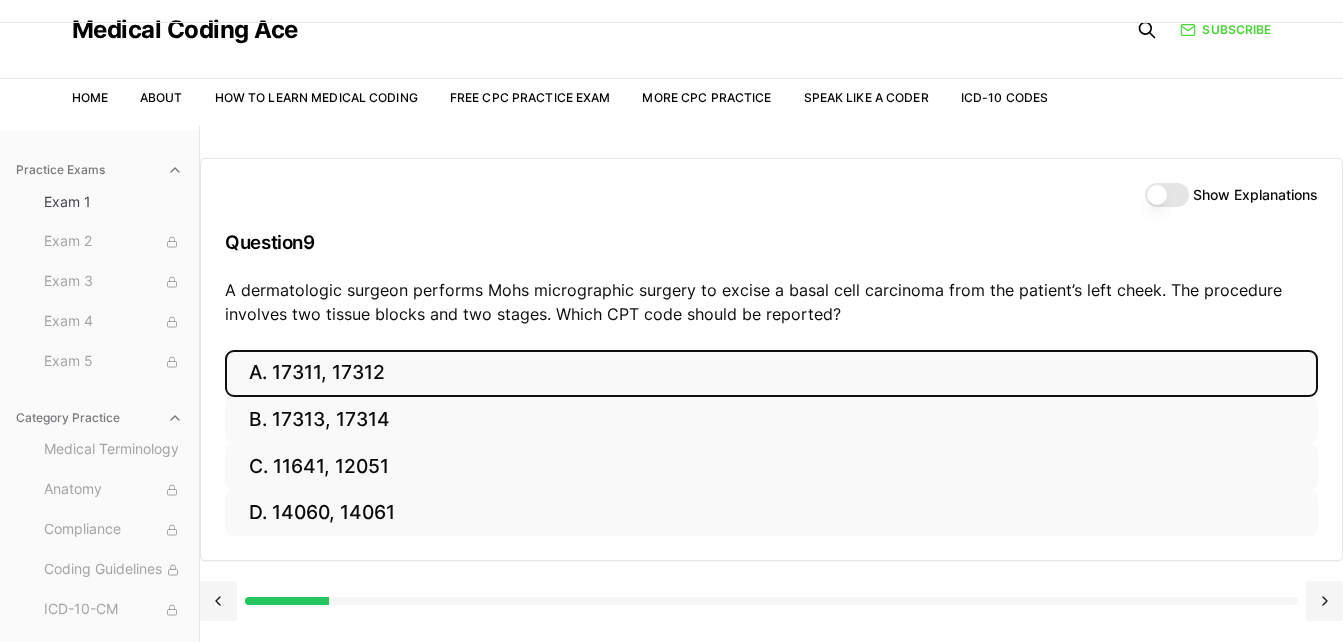 click on "A. 17311, 17312" at bounding box center (771, 373) 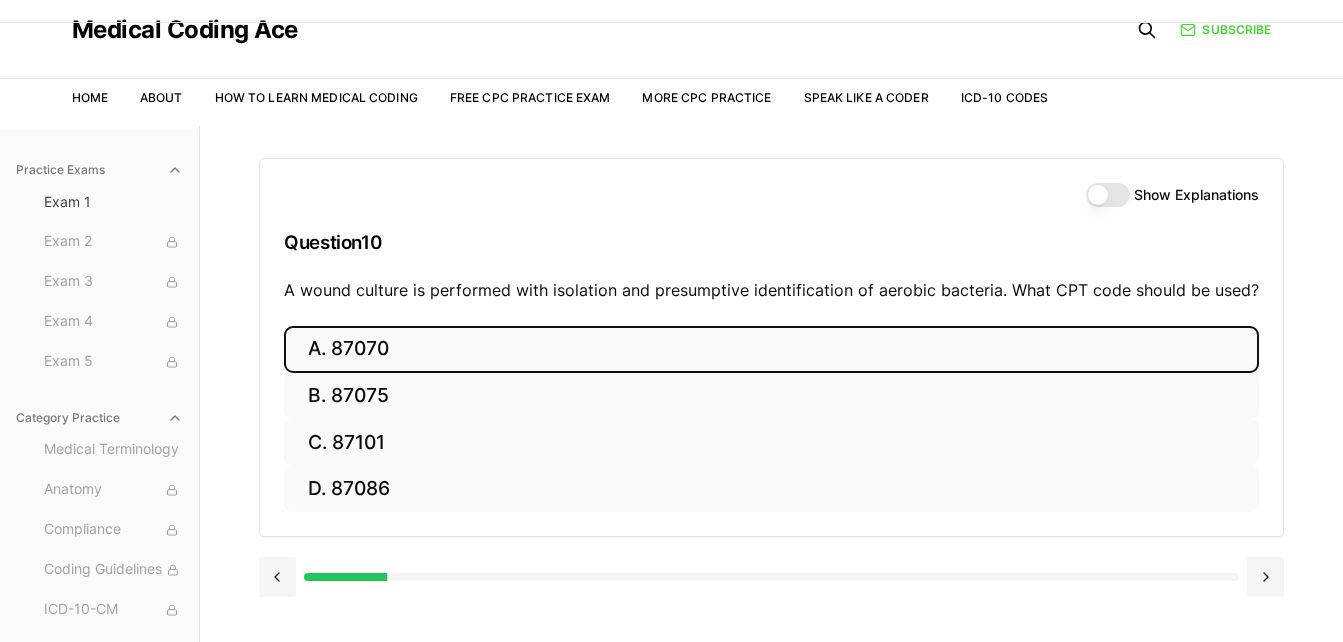 click on "A. 87070" at bounding box center [771, 349] 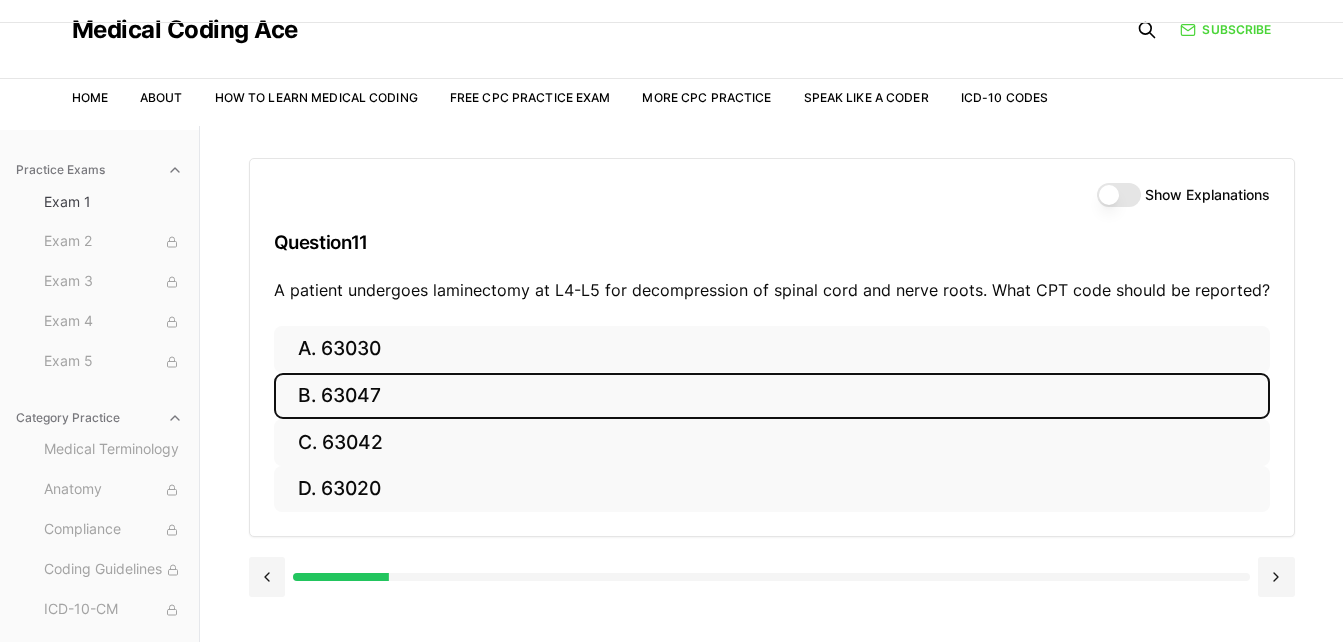 click on "B. 63047" at bounding box center [772, 396] 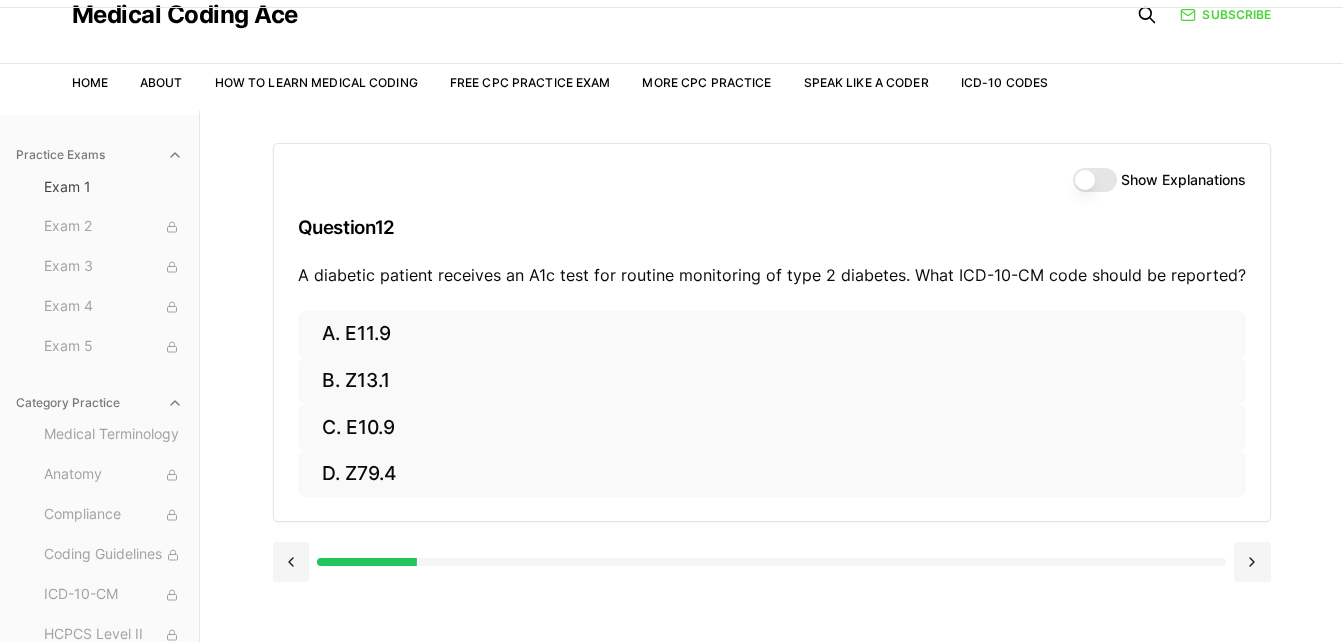 scroll, scrollTop: 0, scrollLeft: 0, axis: both 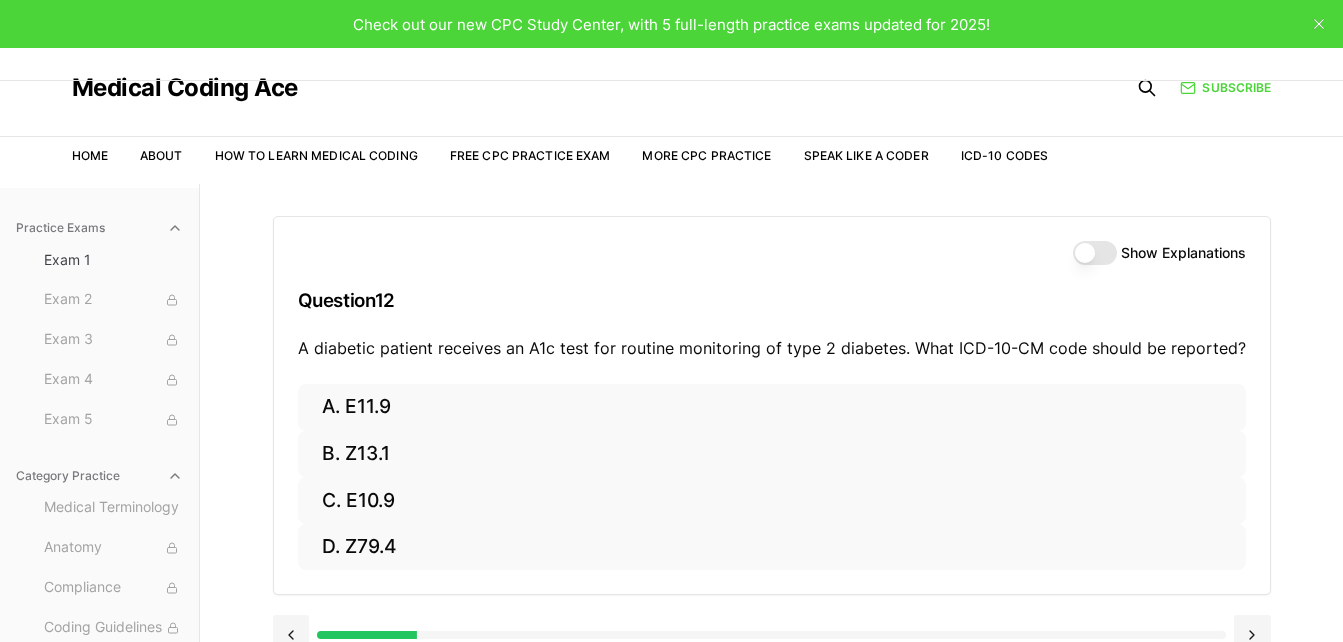 click on "Show Explanations" at bounding box center [1095, 253] 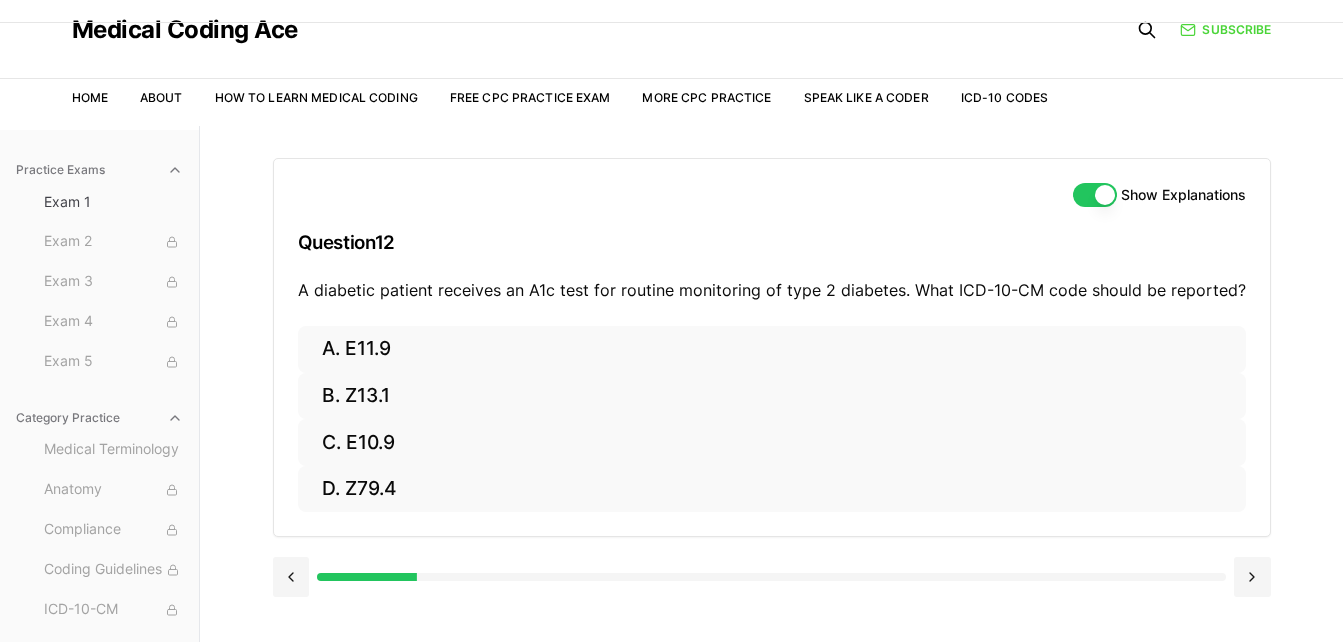 scroll, scrollTop: 162, scrollLeft: 0, axis: vertical 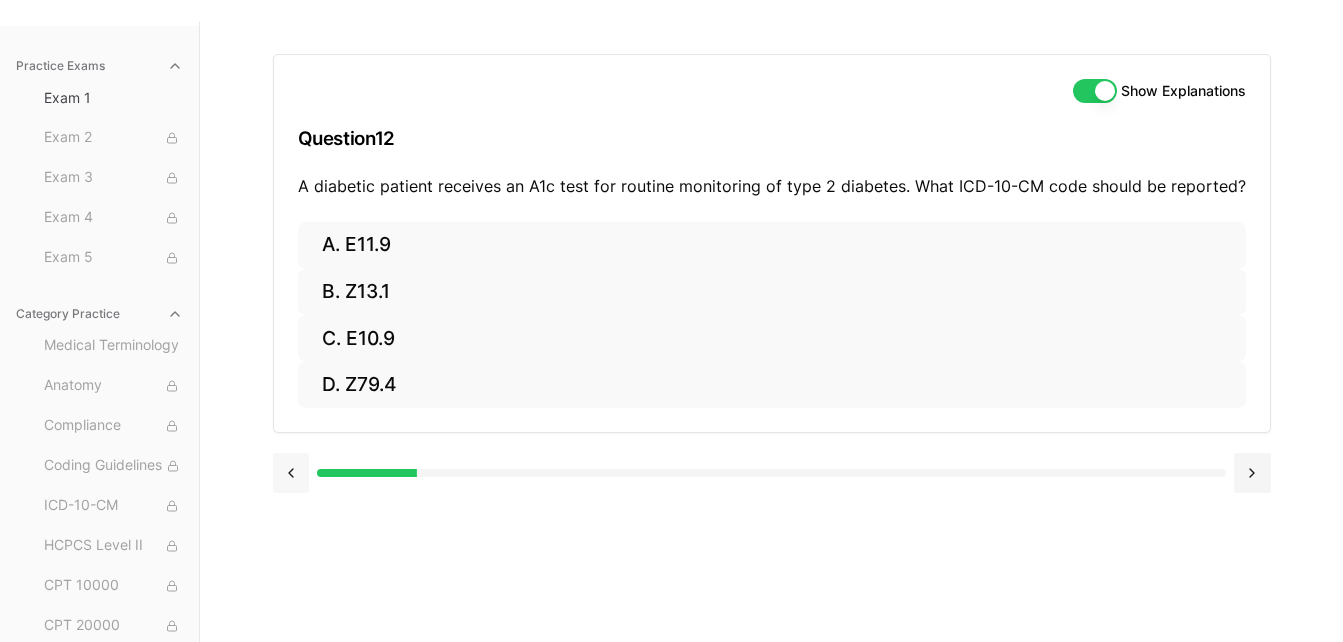 click at bounding box center (291, 473) 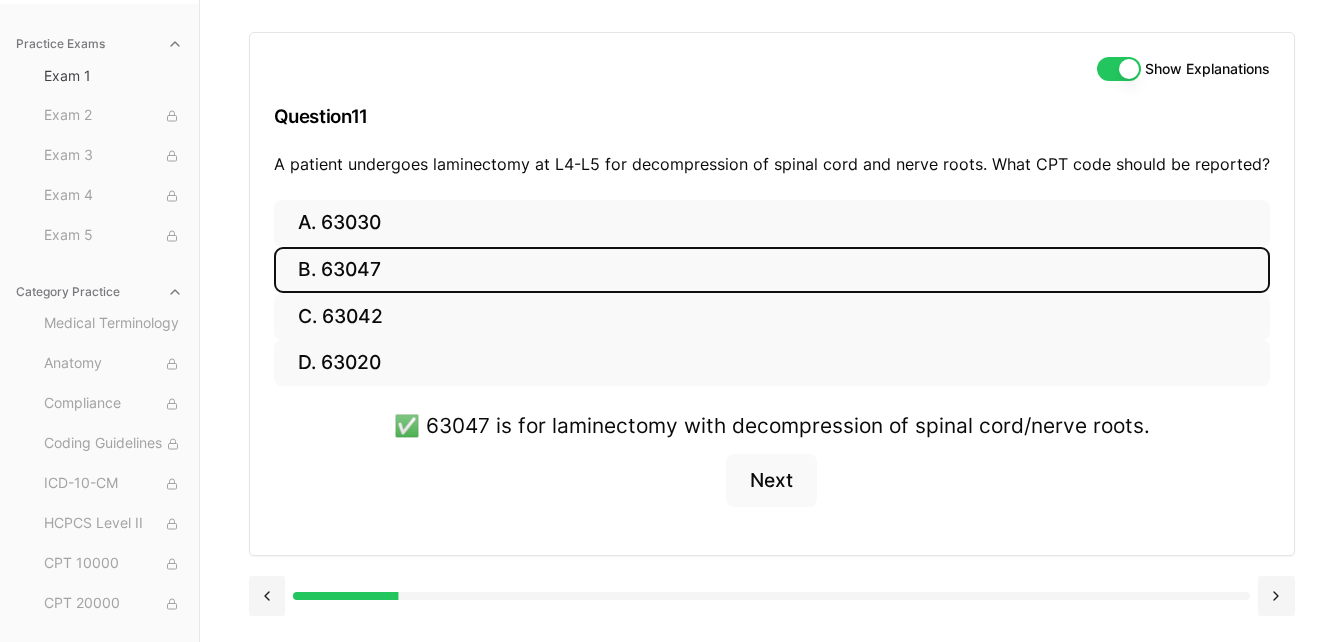 scroll, scrollTop: 230, scrollLeft: 0, axis: vertical 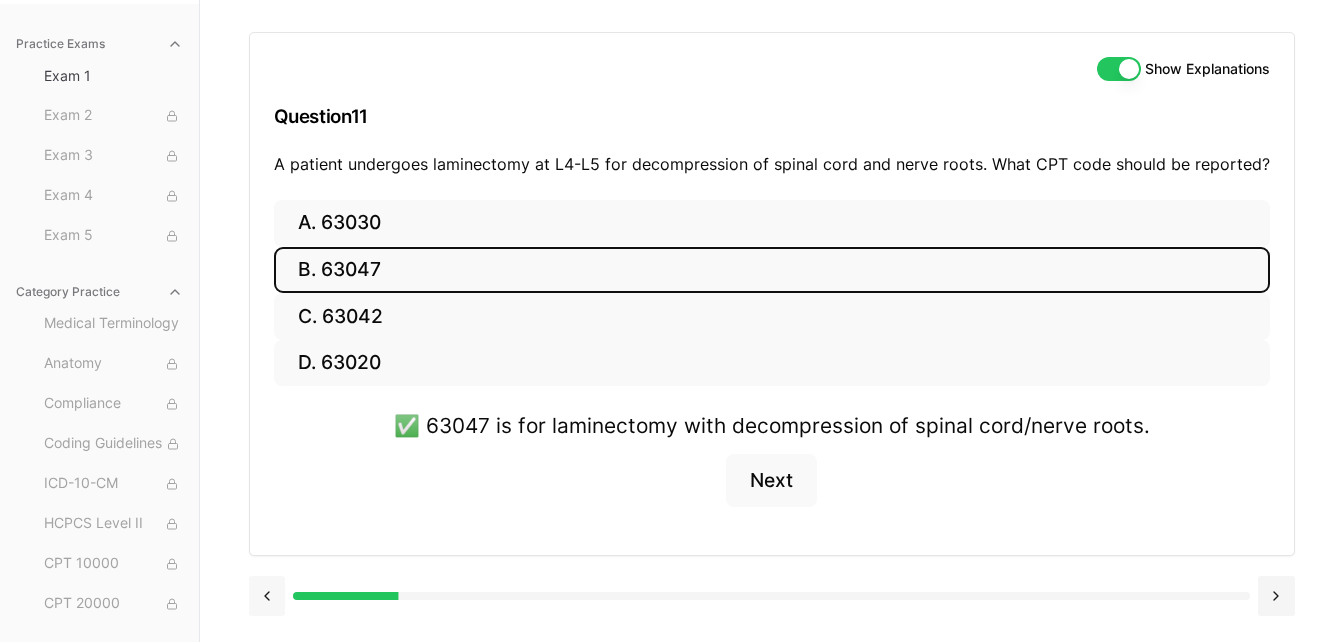 click at bounding box center (267, 596) 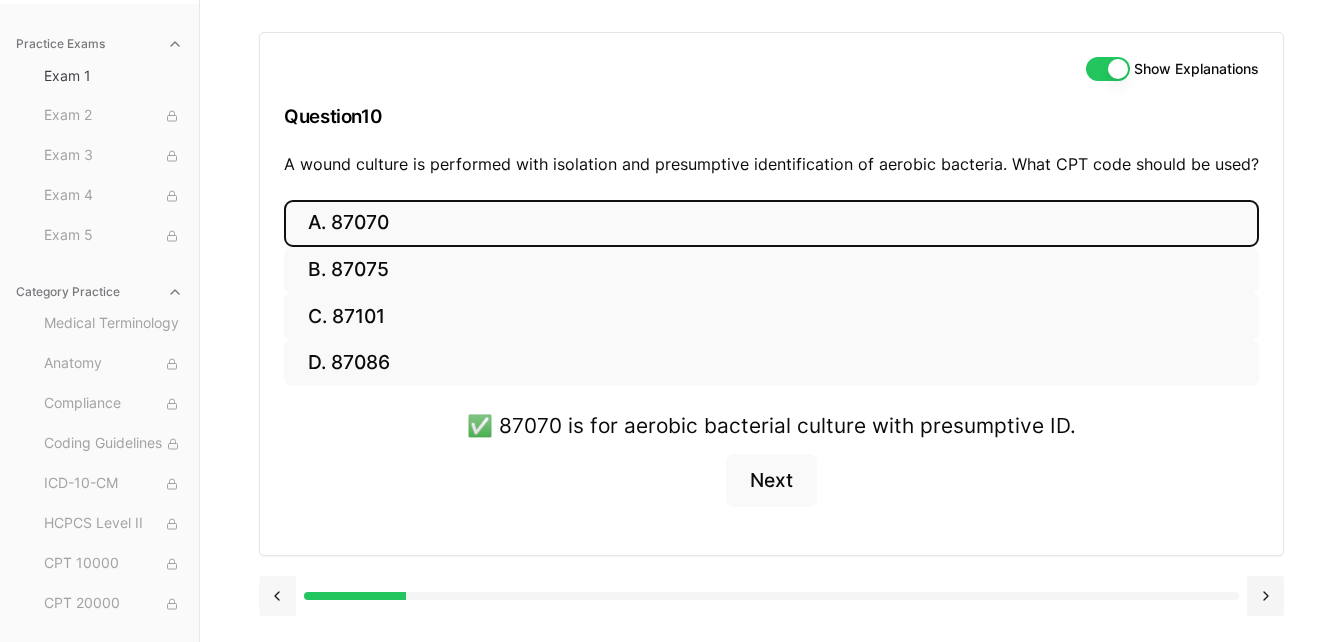 click at bounding box center [277, 596] 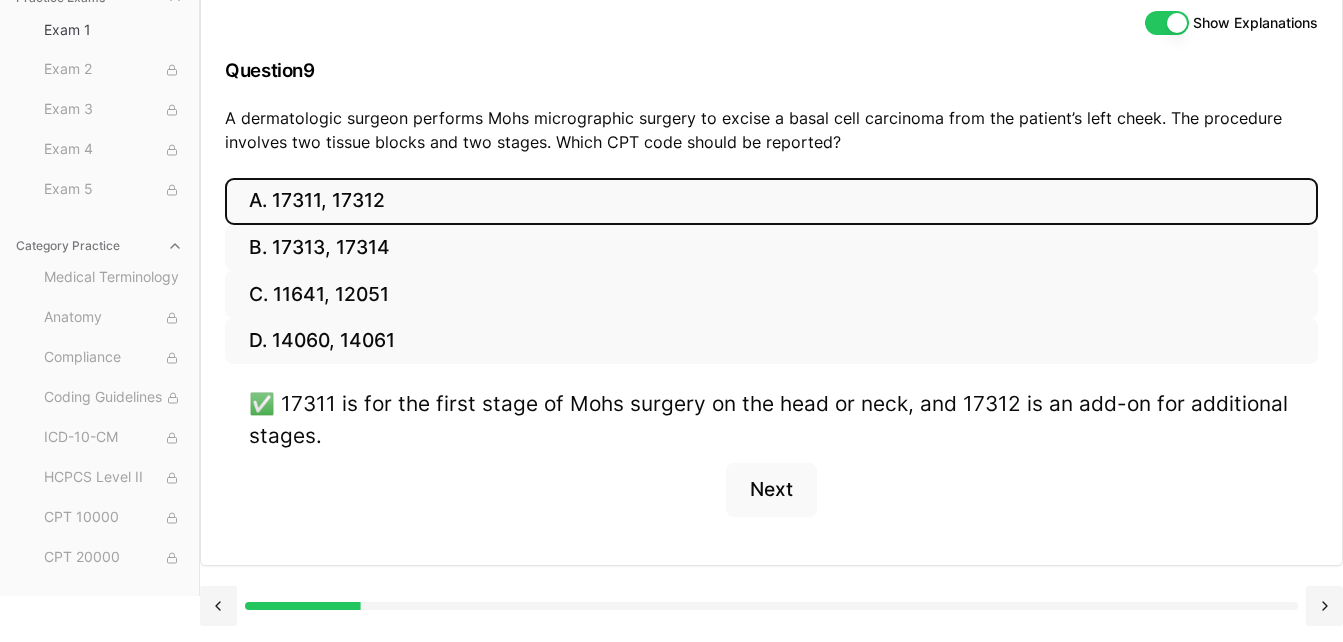 scroll, scrollTop: 254, scrollLeft: 0, axis: vertical 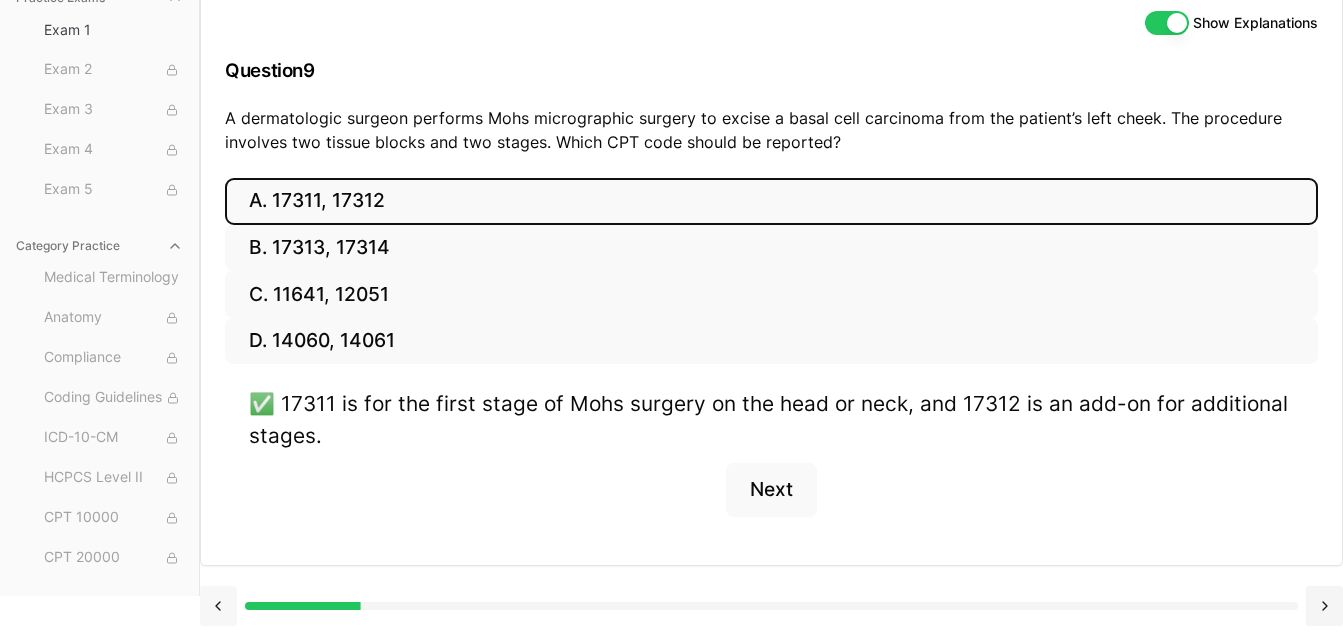 click at bounding box center [218, 606] 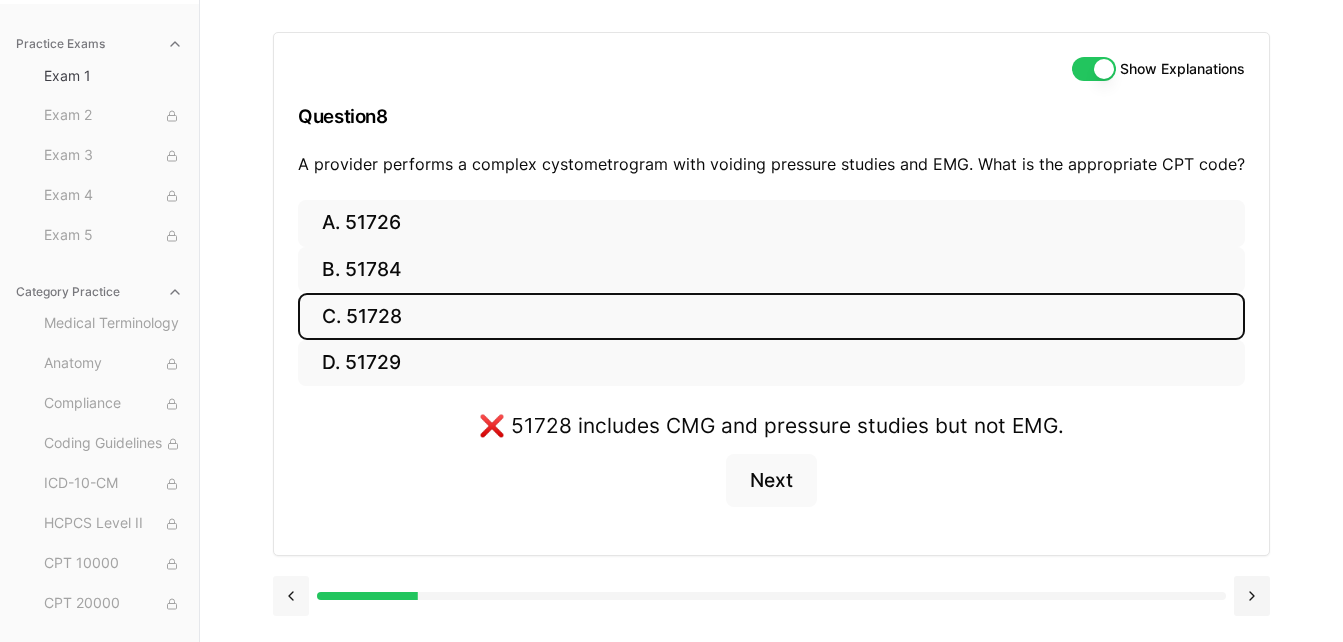 click at bounding box center [291, 596] 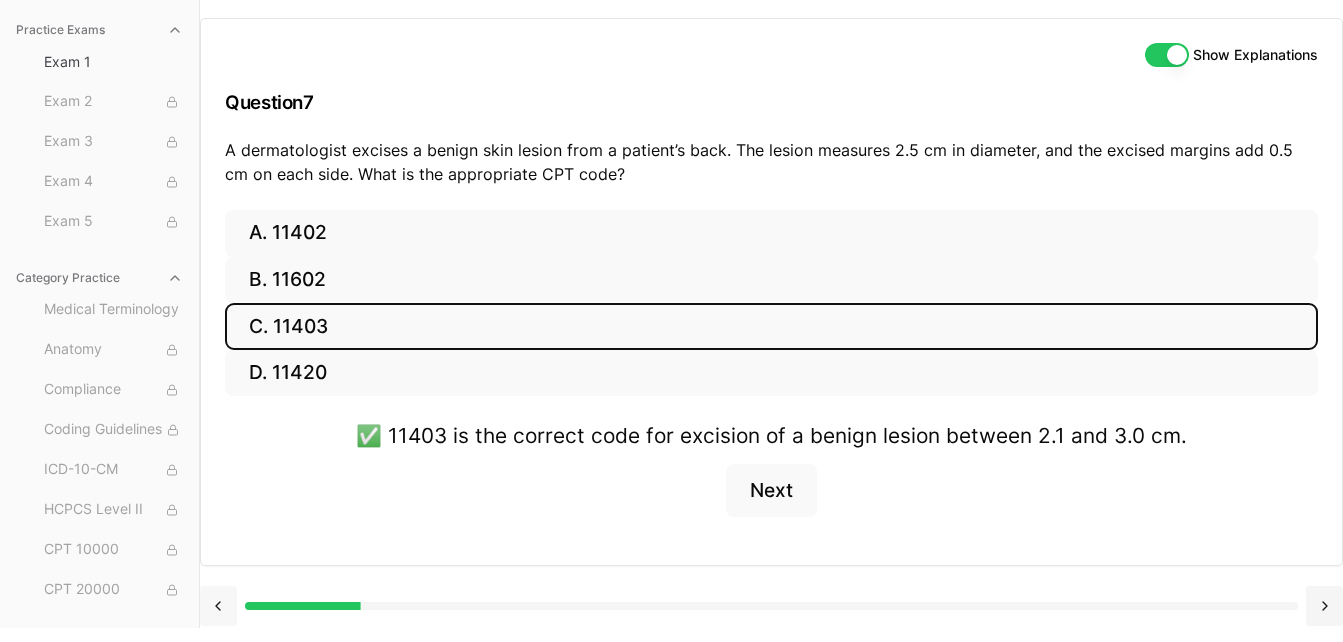 scroll, scrollTop: 222, scrollLeft: 0, axis: vertical 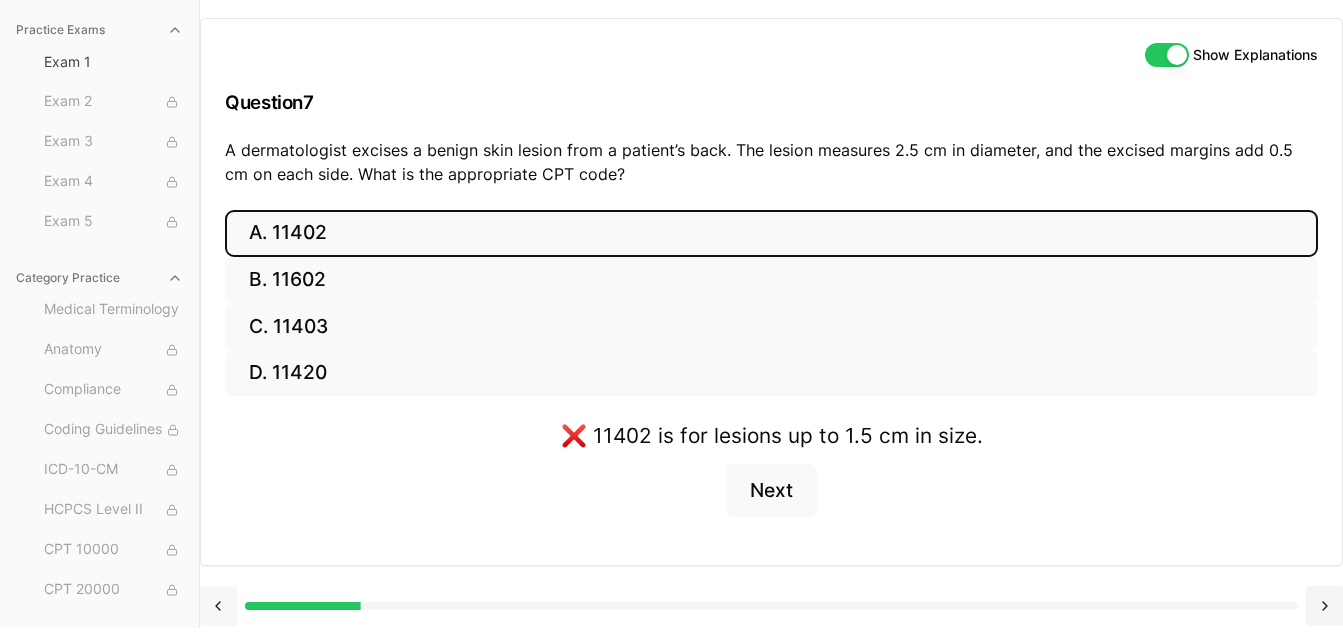 click at bounding box center [218, 606] 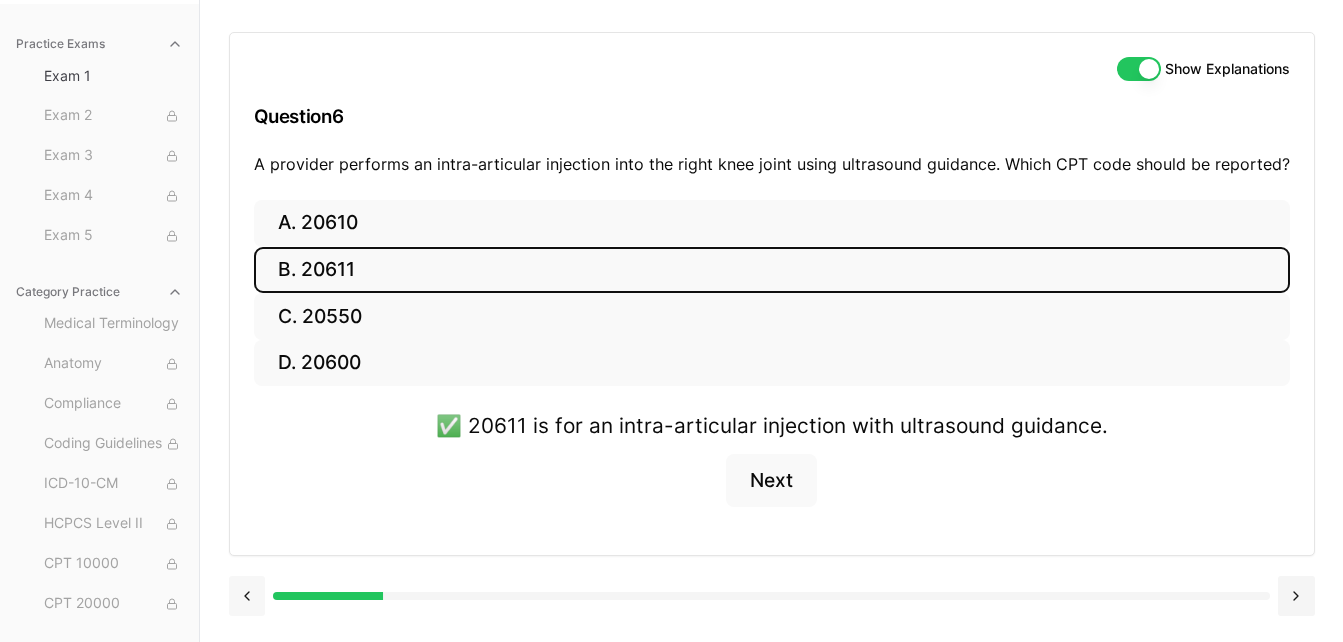 click at bounding box center (247, 596) 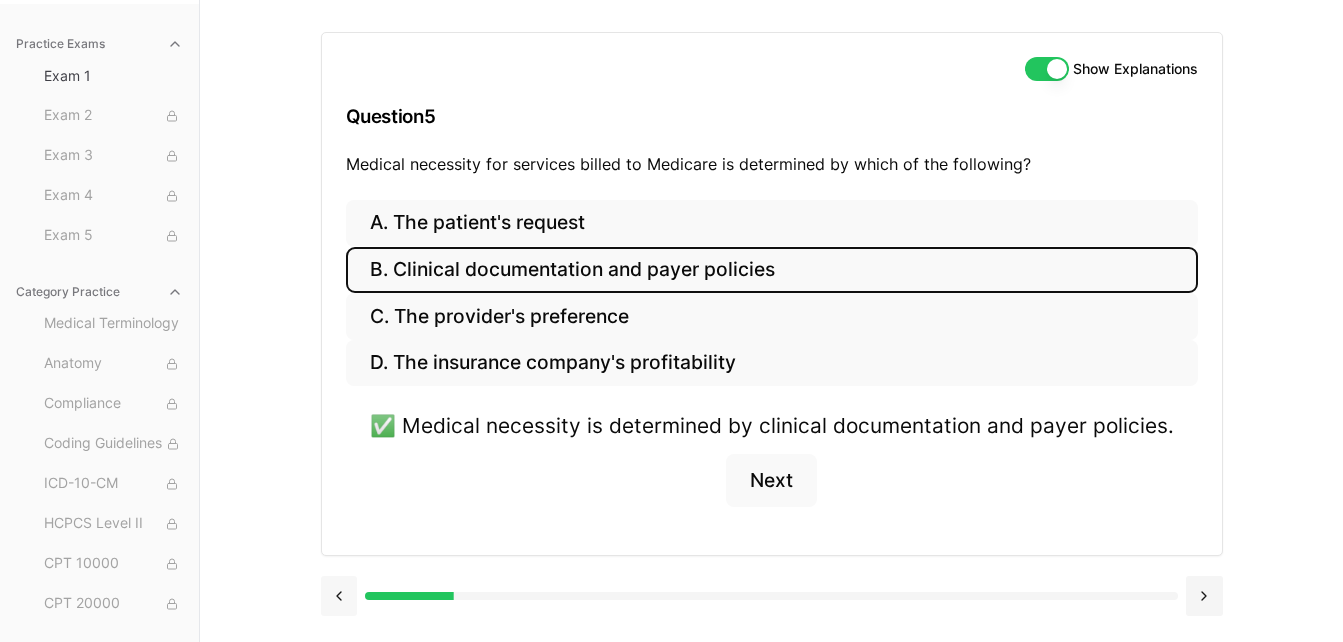 click at bounding box center (339, 596) 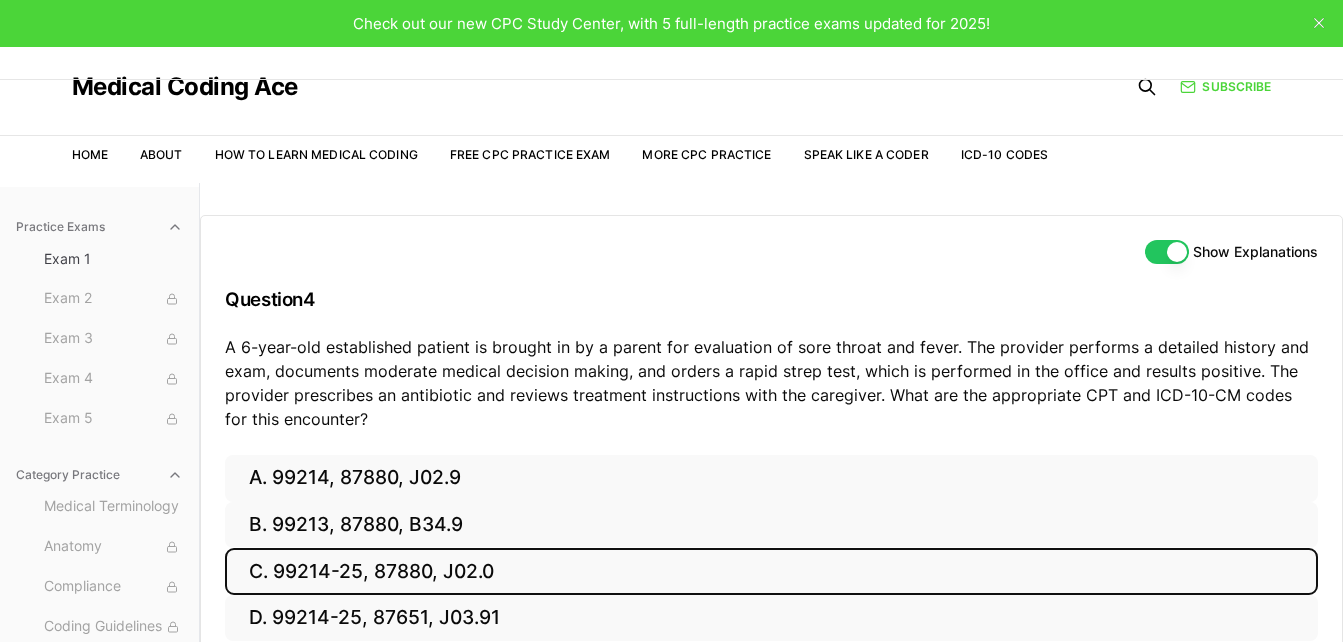 scroll, scrollTop: 0, scrollLeft: 0, axis: both 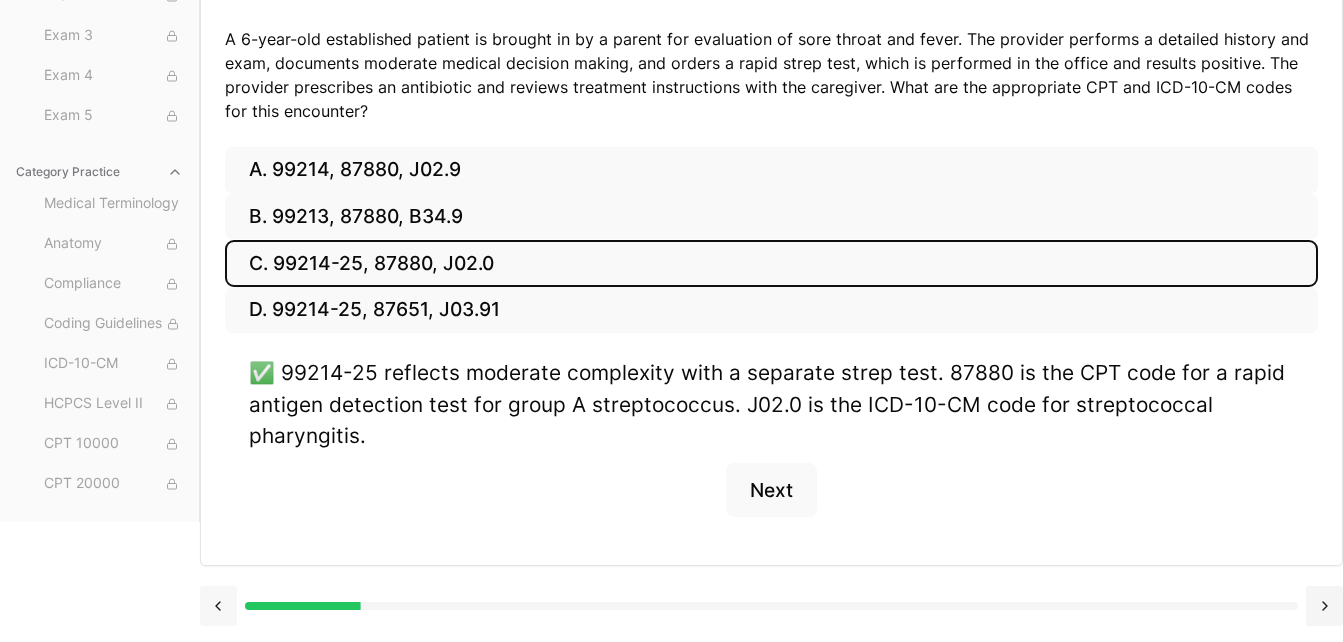 click at bounding box center [218, 606] 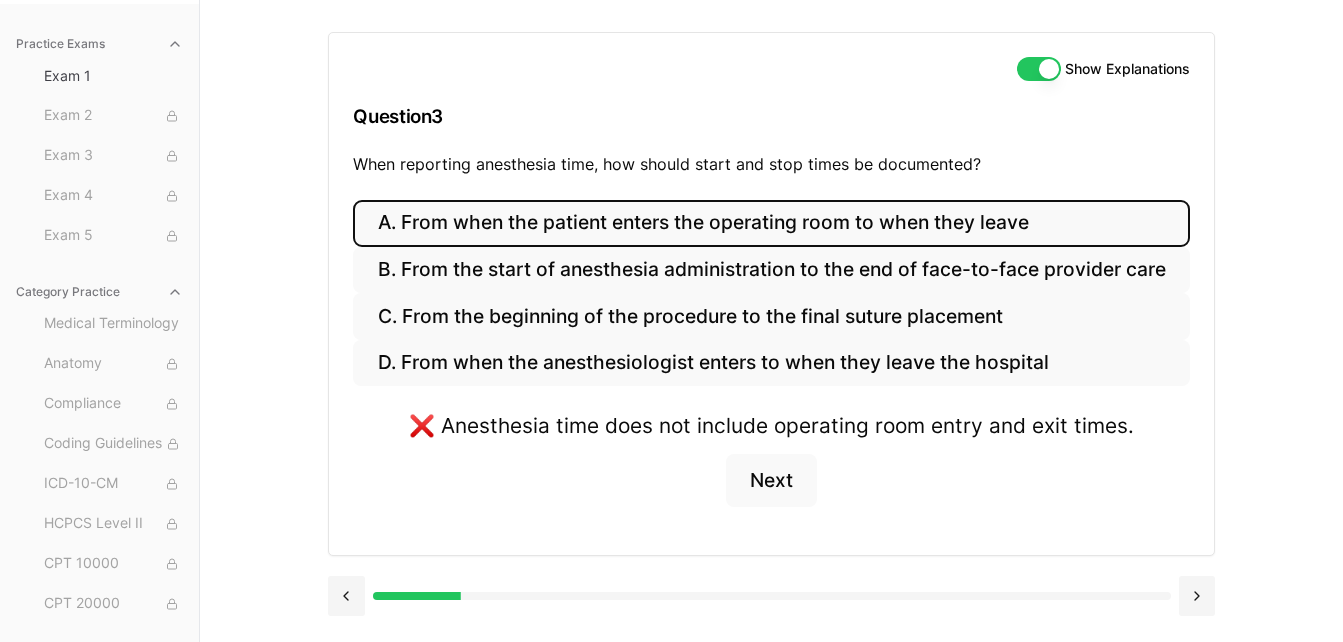 scroll, scrollTop: 292, scrollLeft: 0, axis: vertical 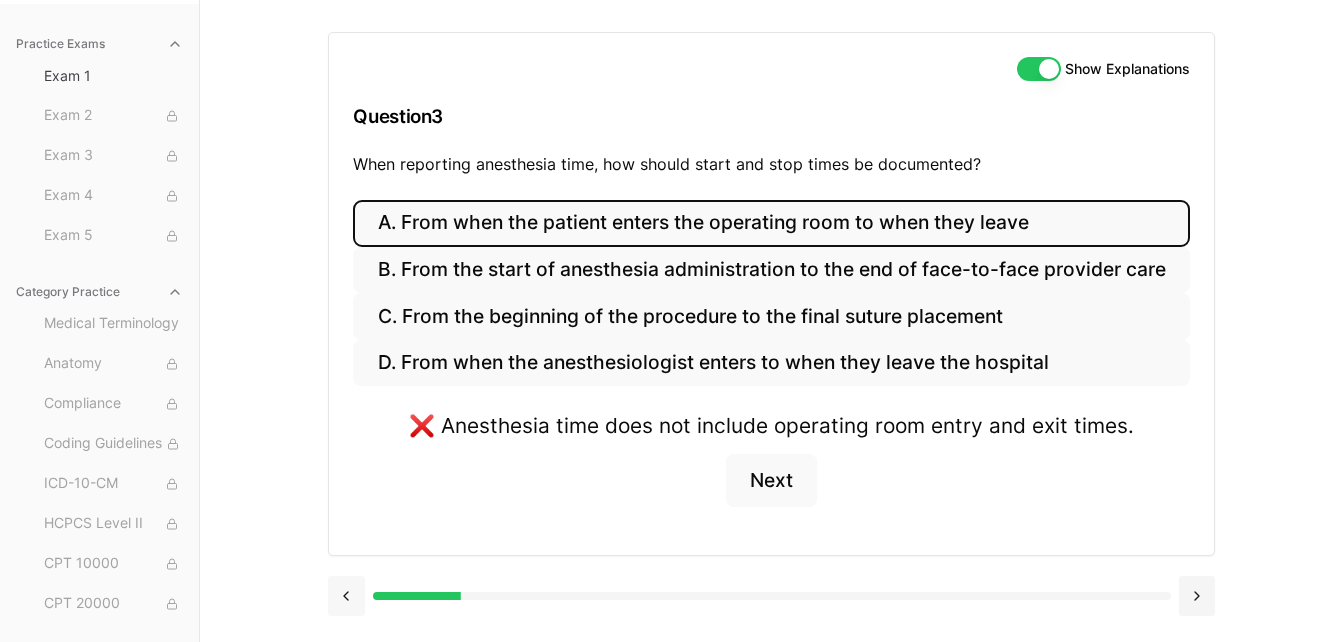 click at bounding box center (346, 596) 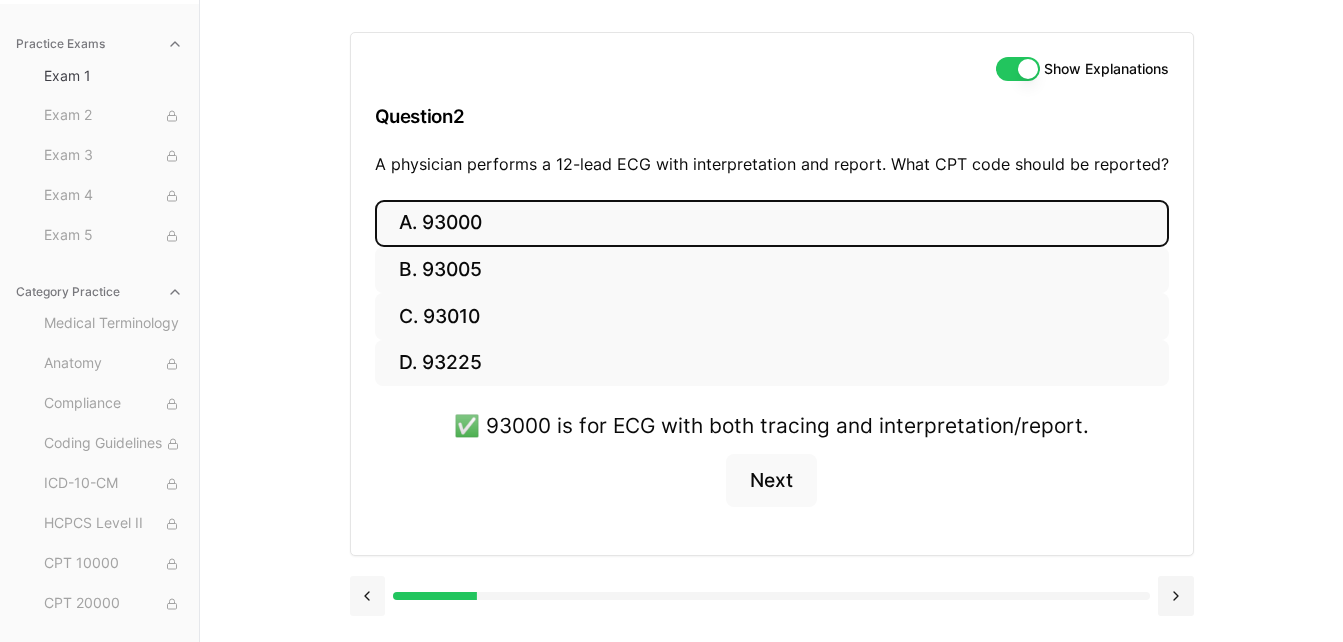 click at bounding box center [368, 596] 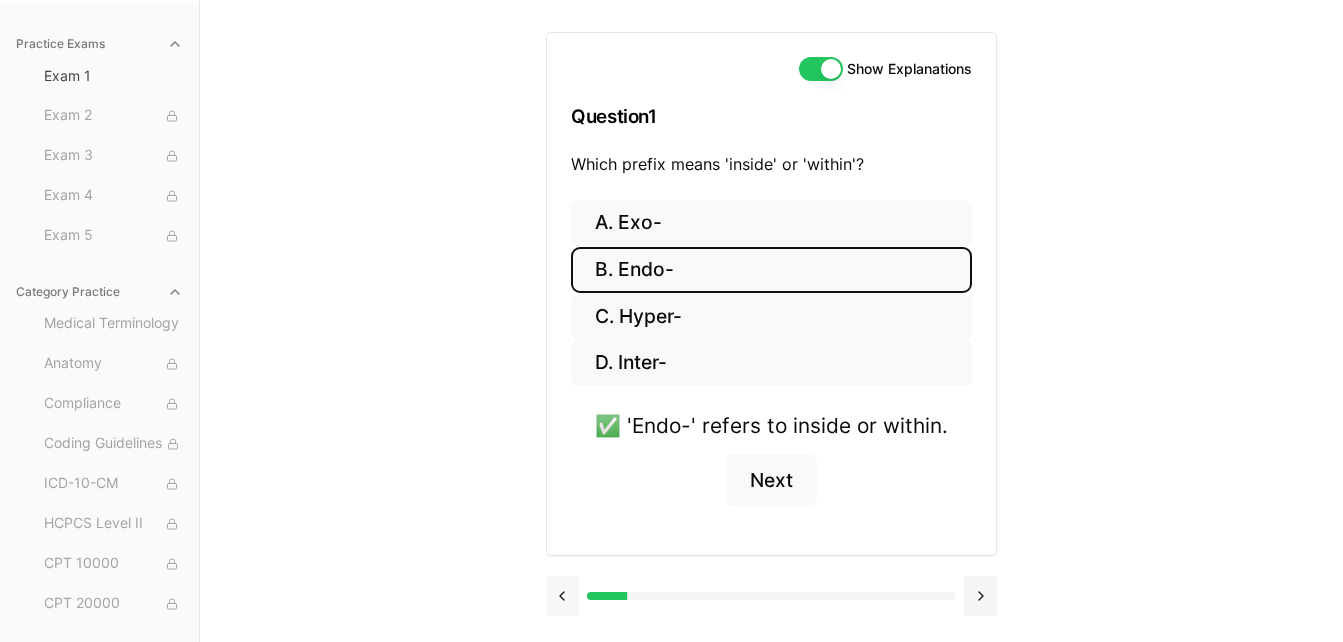 scroll, scrollTop: 184, scrollLeft: 0, axis: vertical 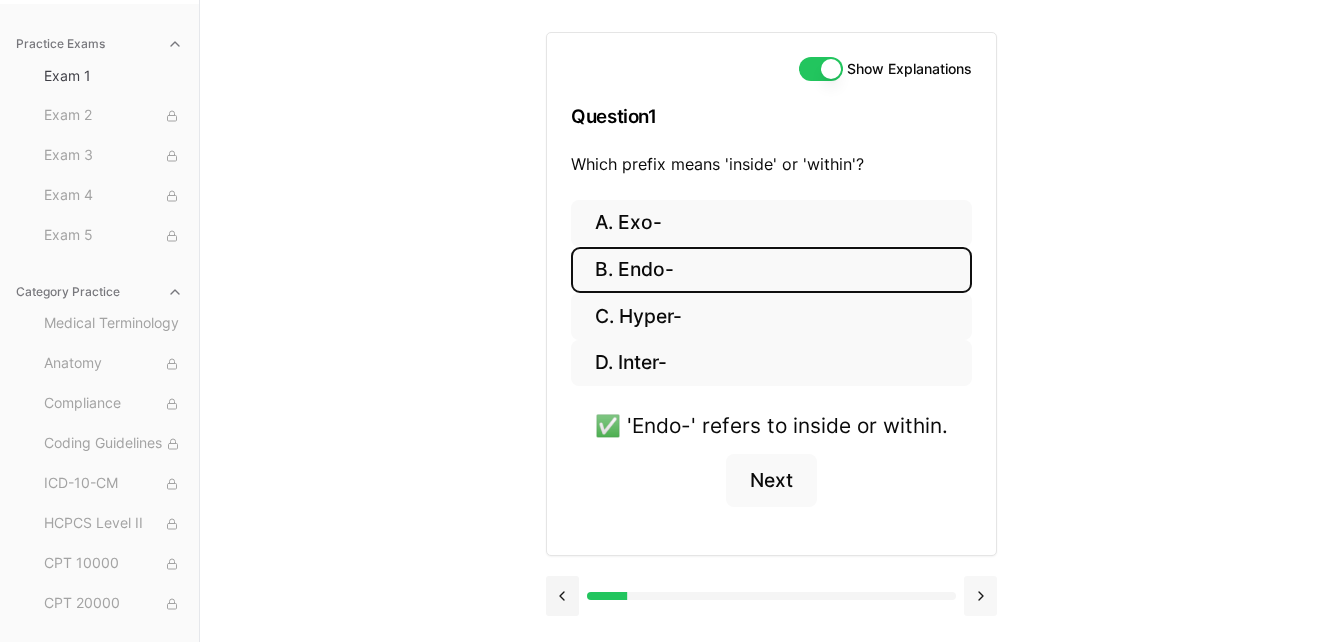 click at bounding box center [980, 596] 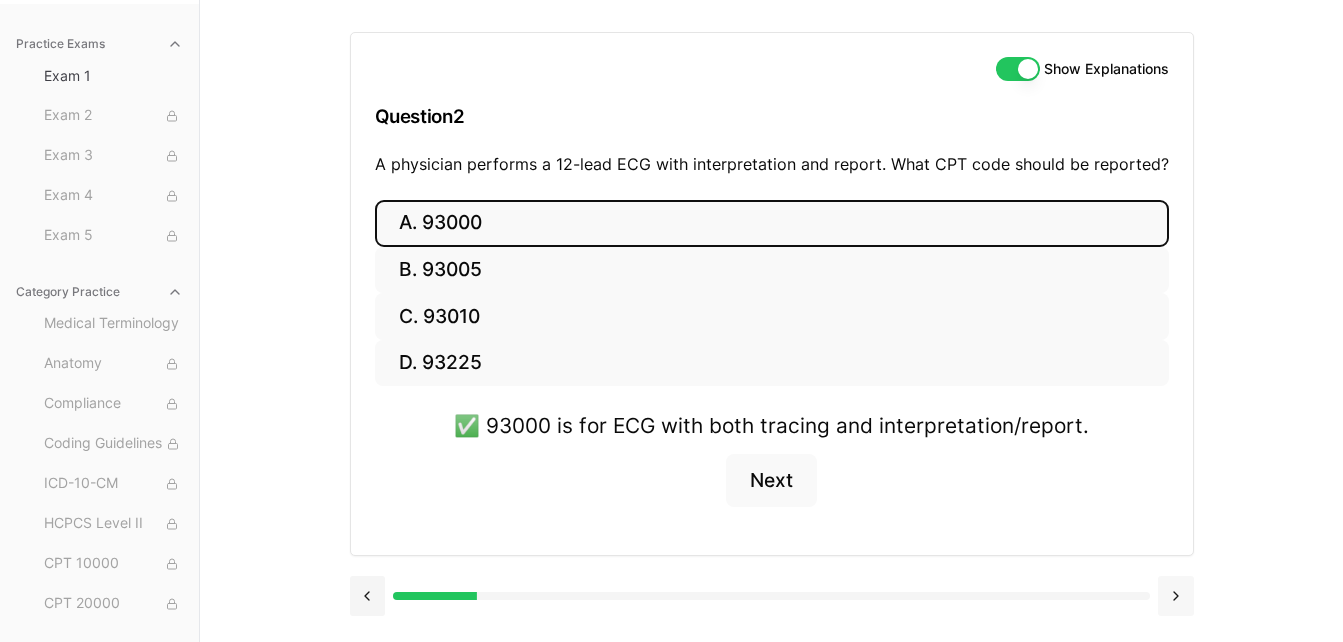 click on "A. 93000 B. 93005 C. 93010 D. 93225 ✅ 93000 is for ECG with both tracing and interpretation/report. Next" at bounding box center (772, 378) 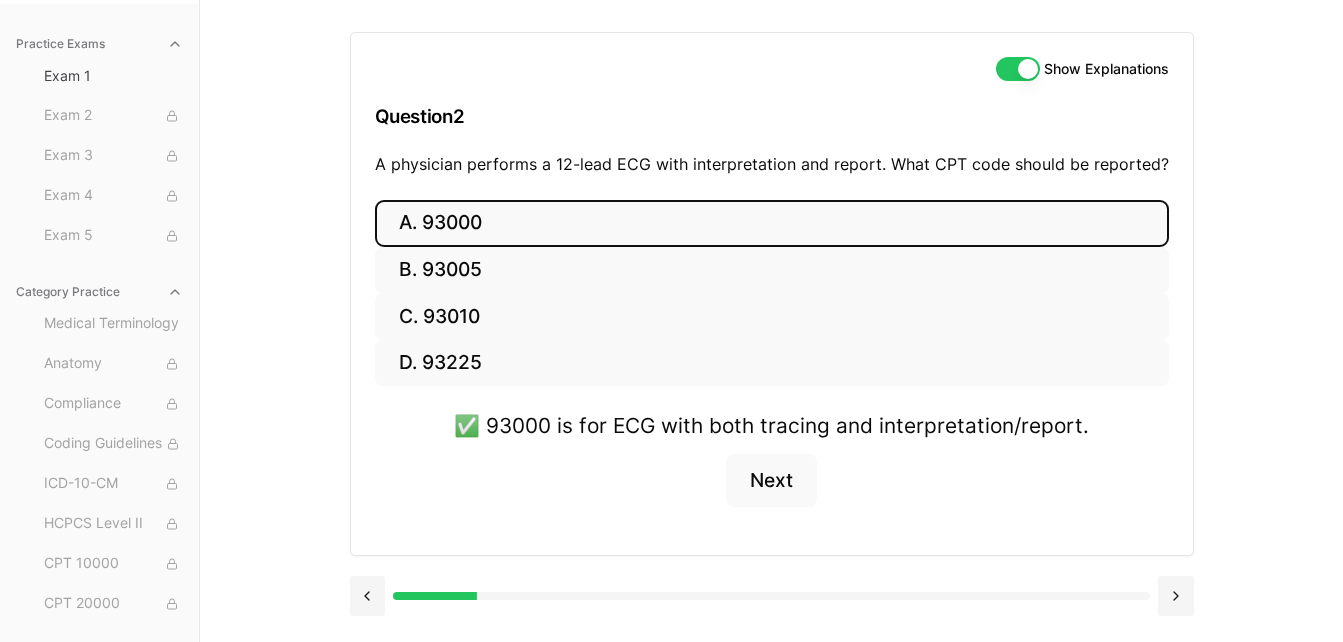 scroll, scrollTop: 226, scrollLeft: 0, axis: vertical 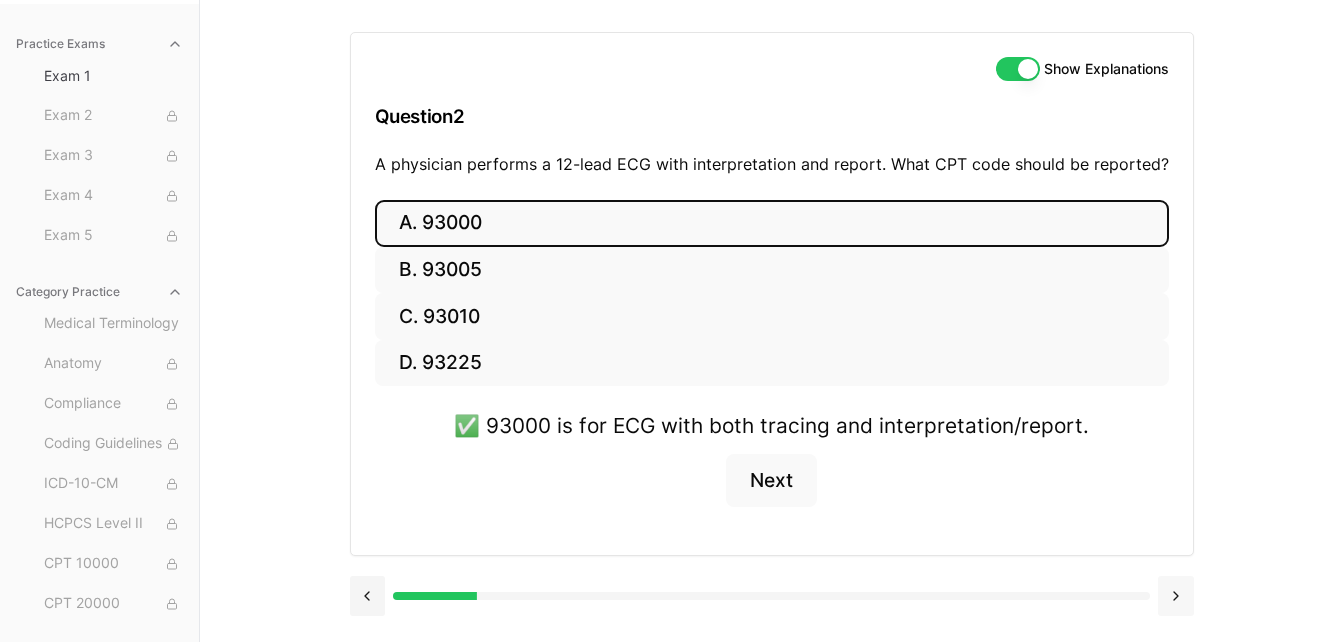 click at bounding box center (1176, 596) 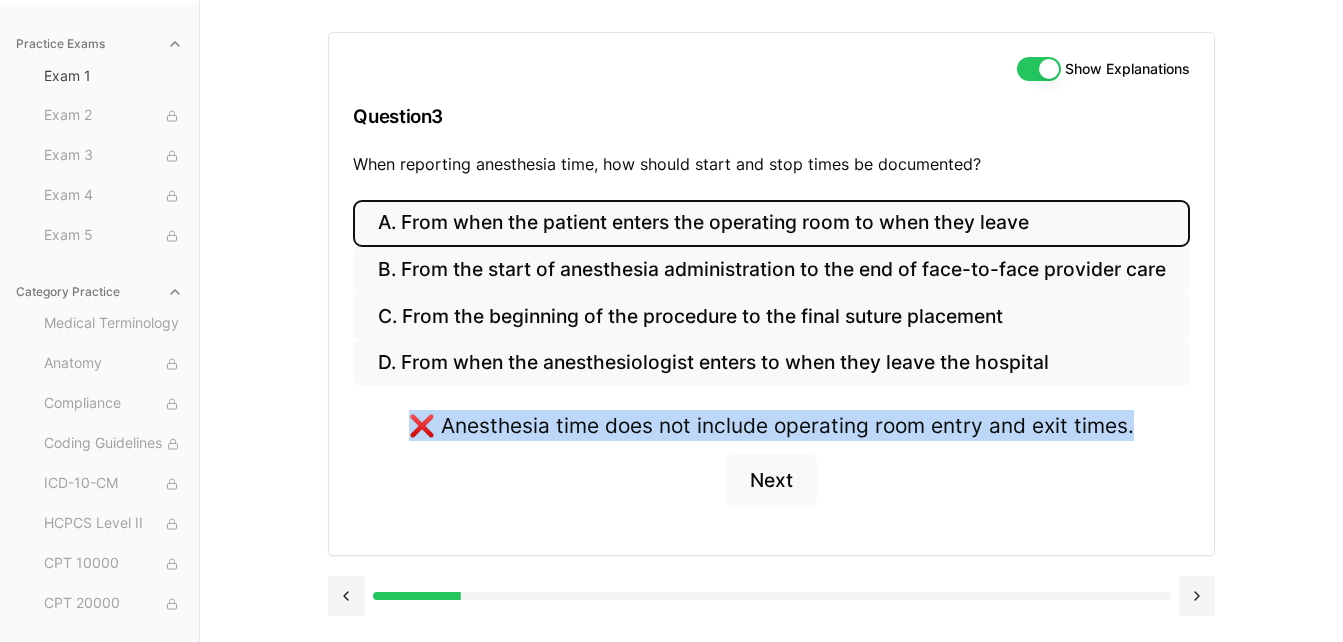 scroll, scrollTop: 292, scrollLeft: 0, axis: vertical 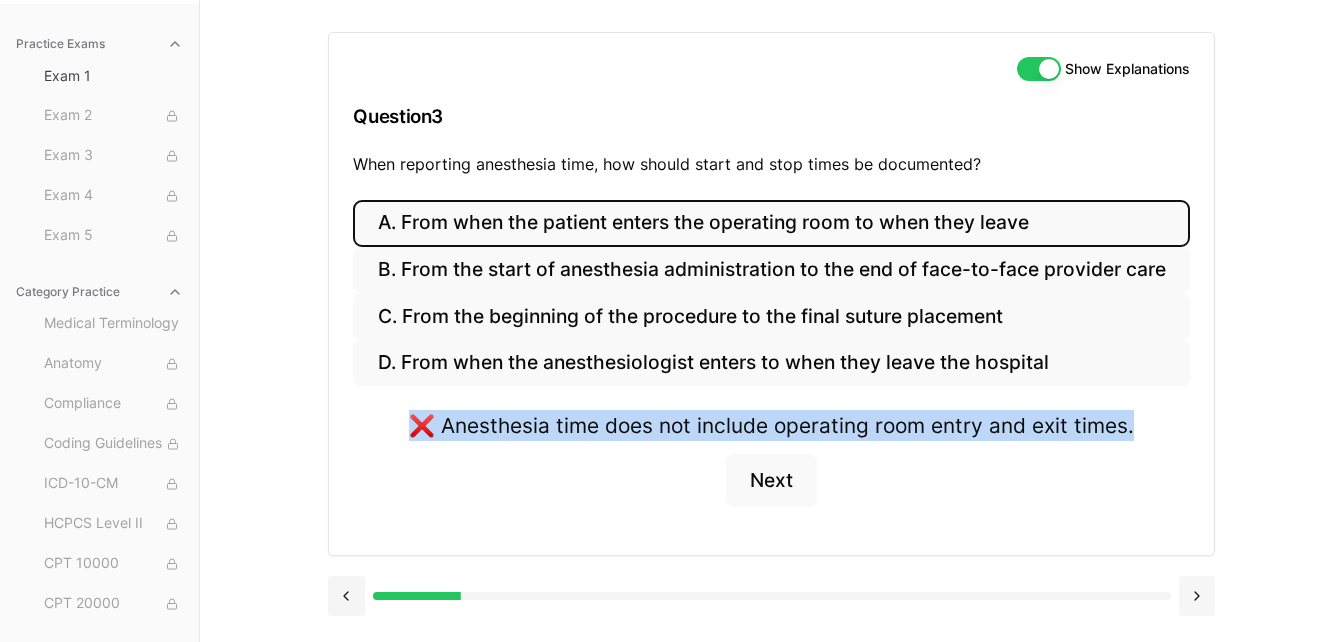 click at bounding box center (1197, 596) 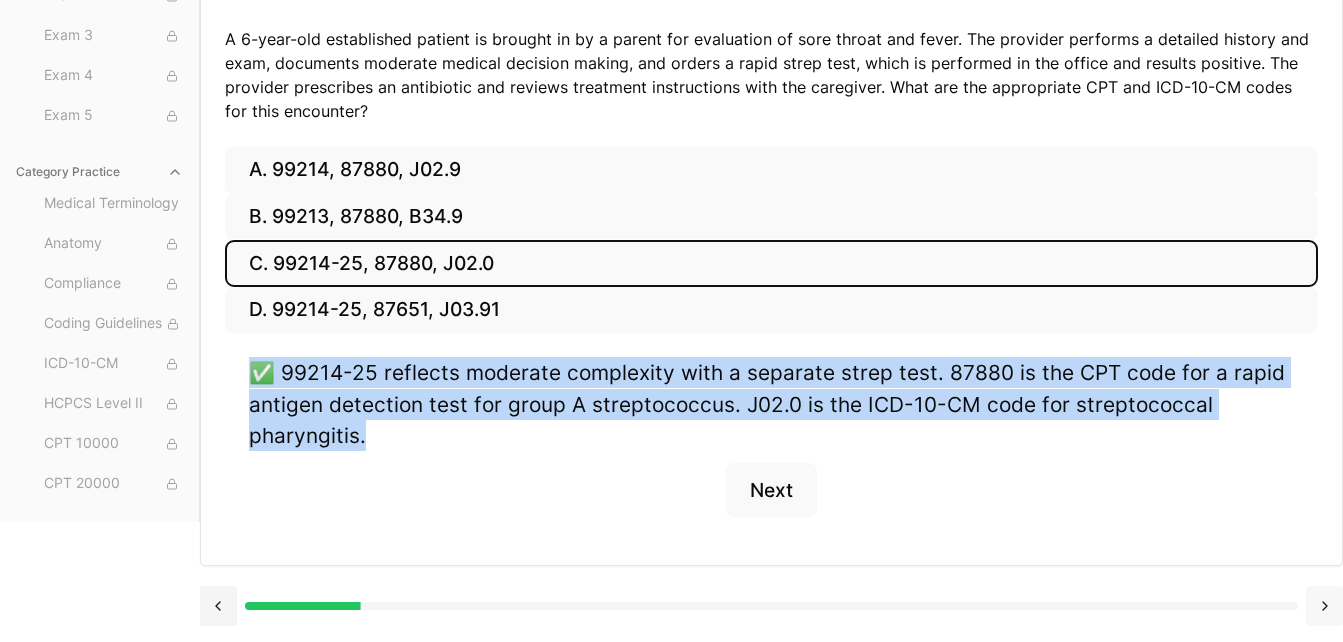 click at bounding box center (1324, 606) 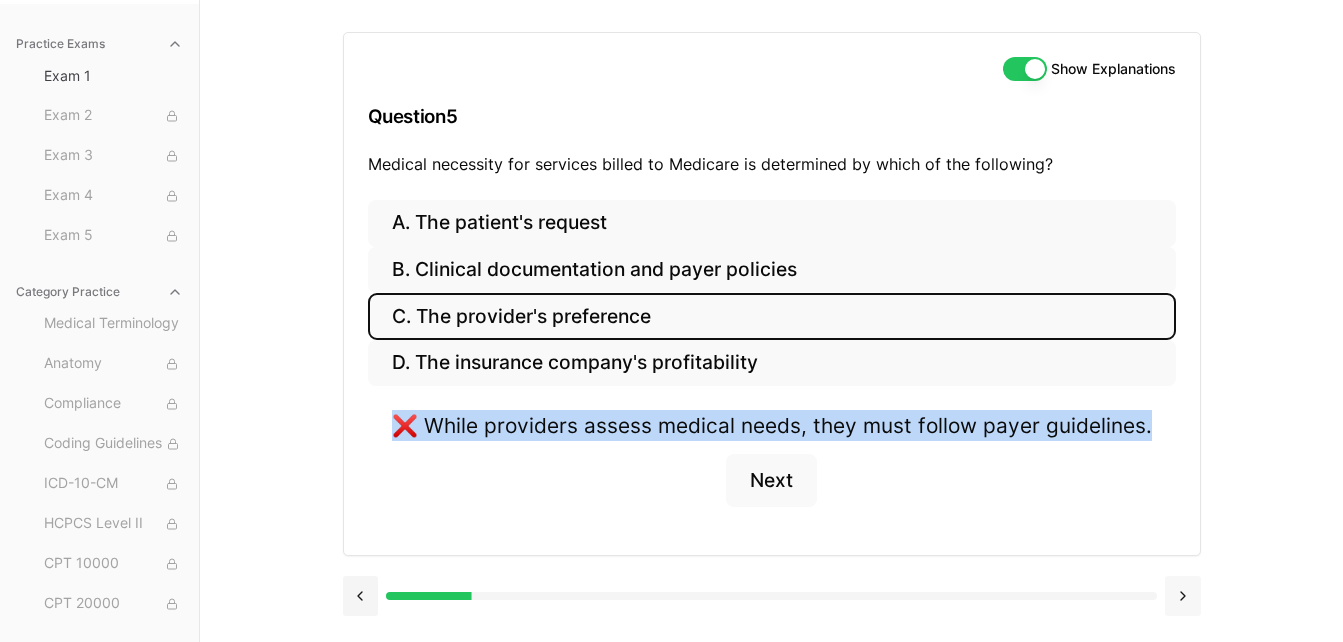 scroll, scrollTop: 230, scrollLeft: 0, axis: vertical 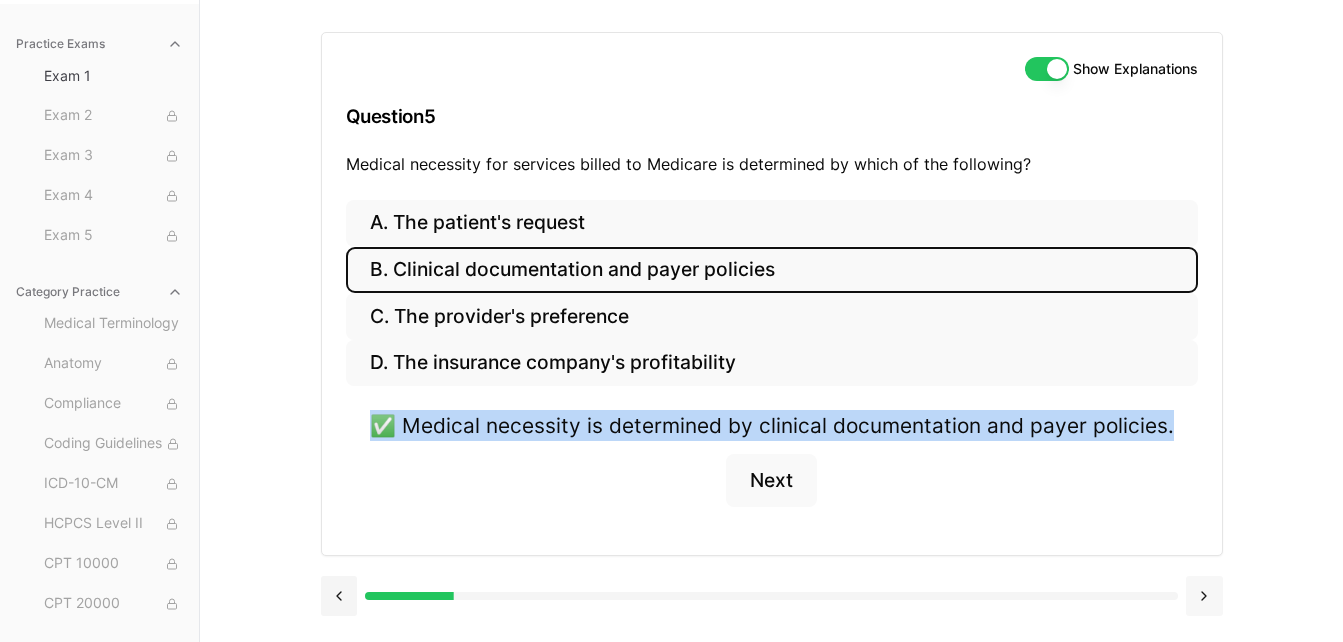 click at bounding box center (1204, 596) 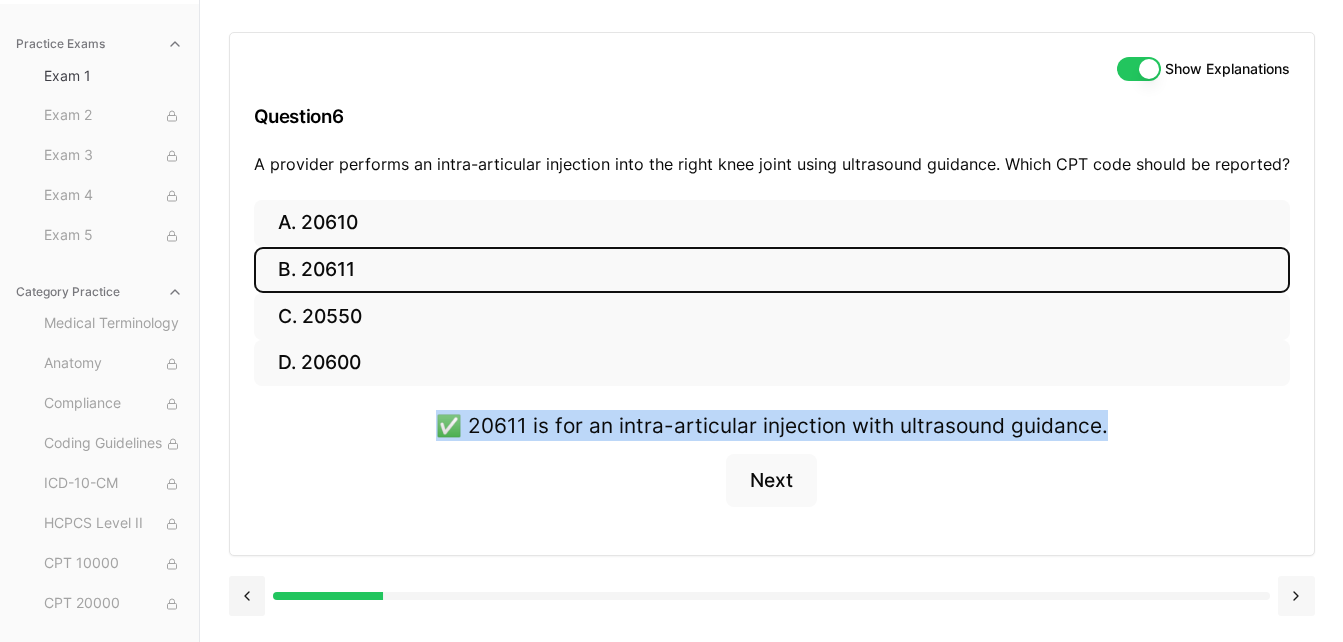 click at bounding box center [1296, 596] 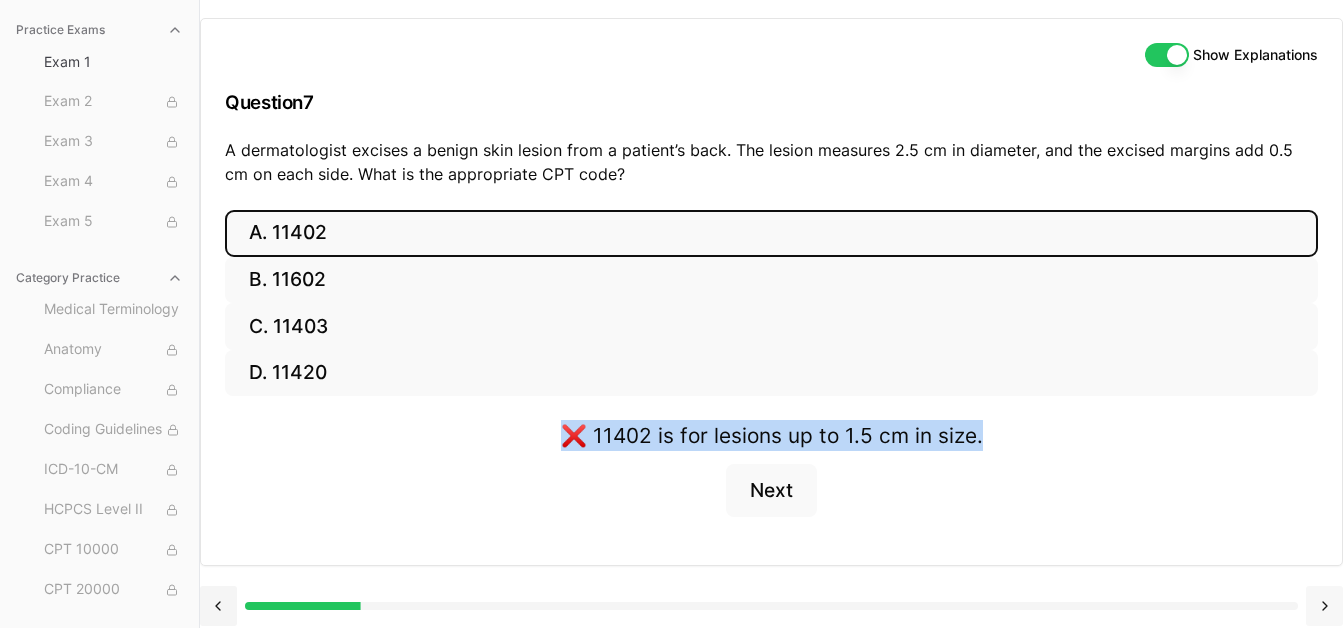 click at bounding box center [1324, 606] 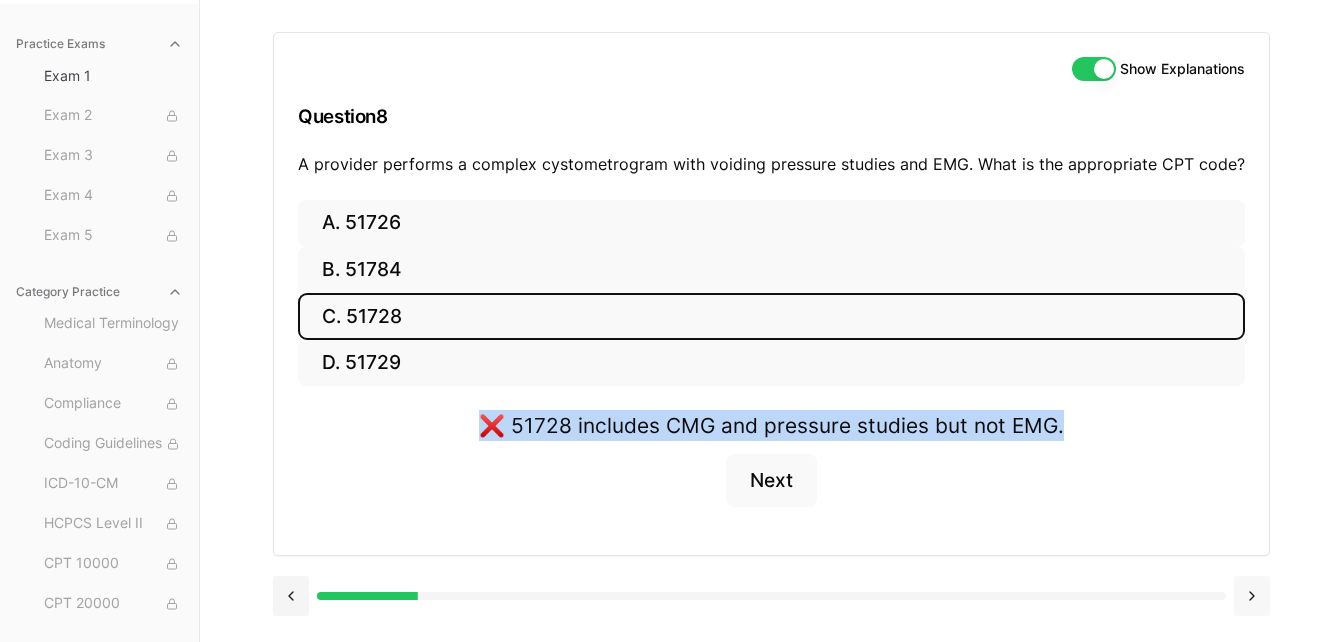 click at bounding box center [1252, 596] 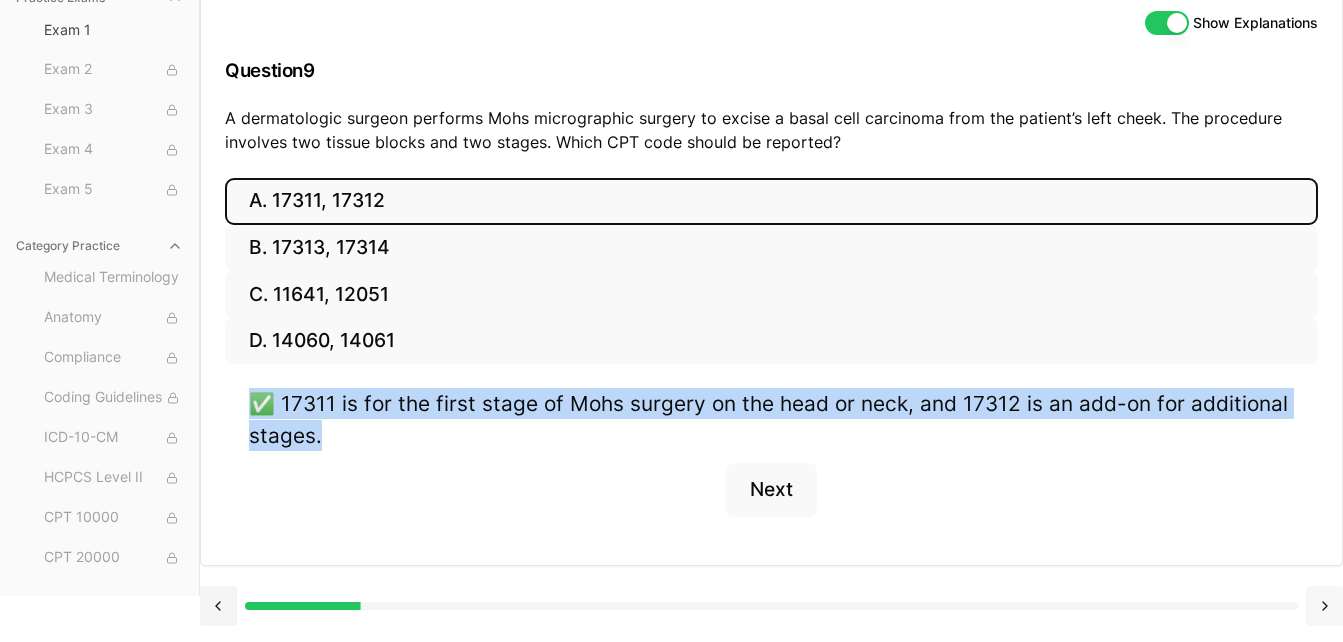 click at bounding box center [1324, 606] 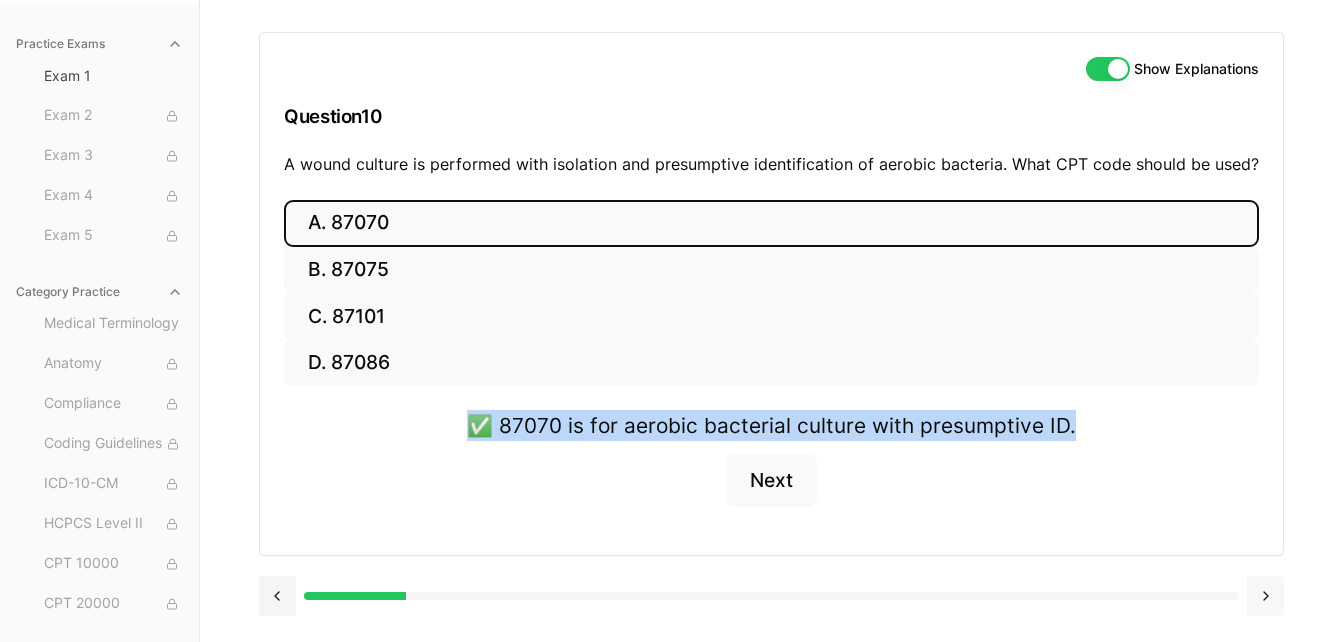 click at bounding box center [1265, 596] 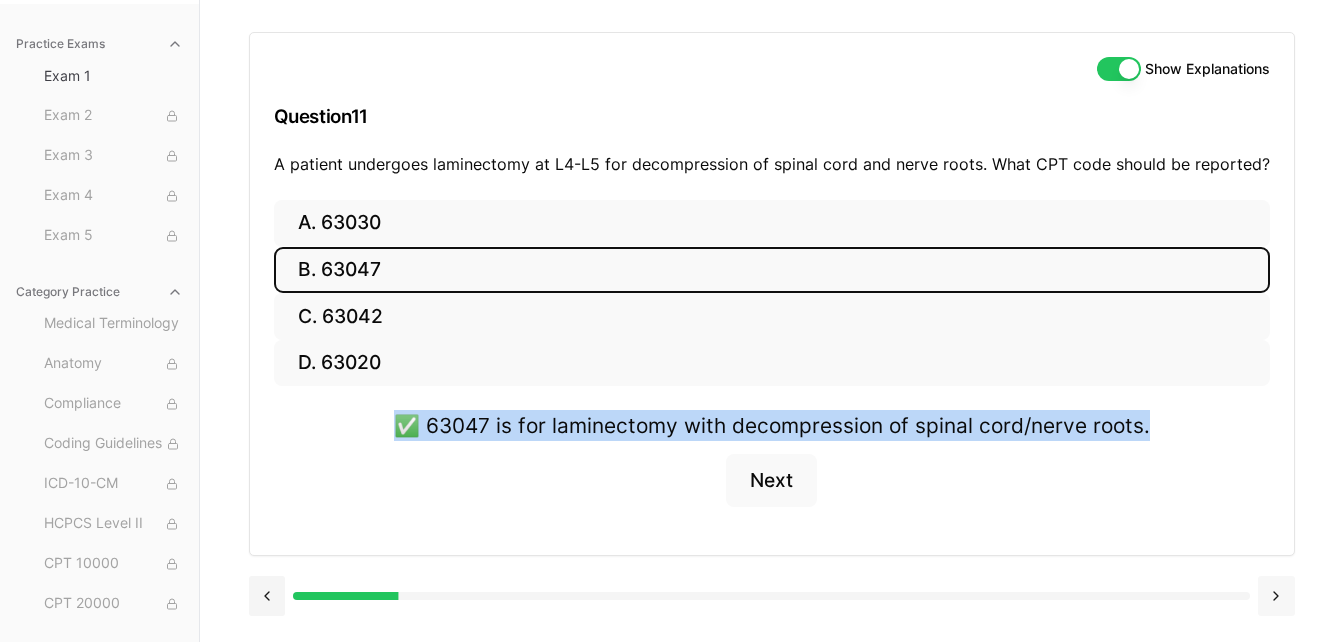 click at bounding box center [1276, 596] 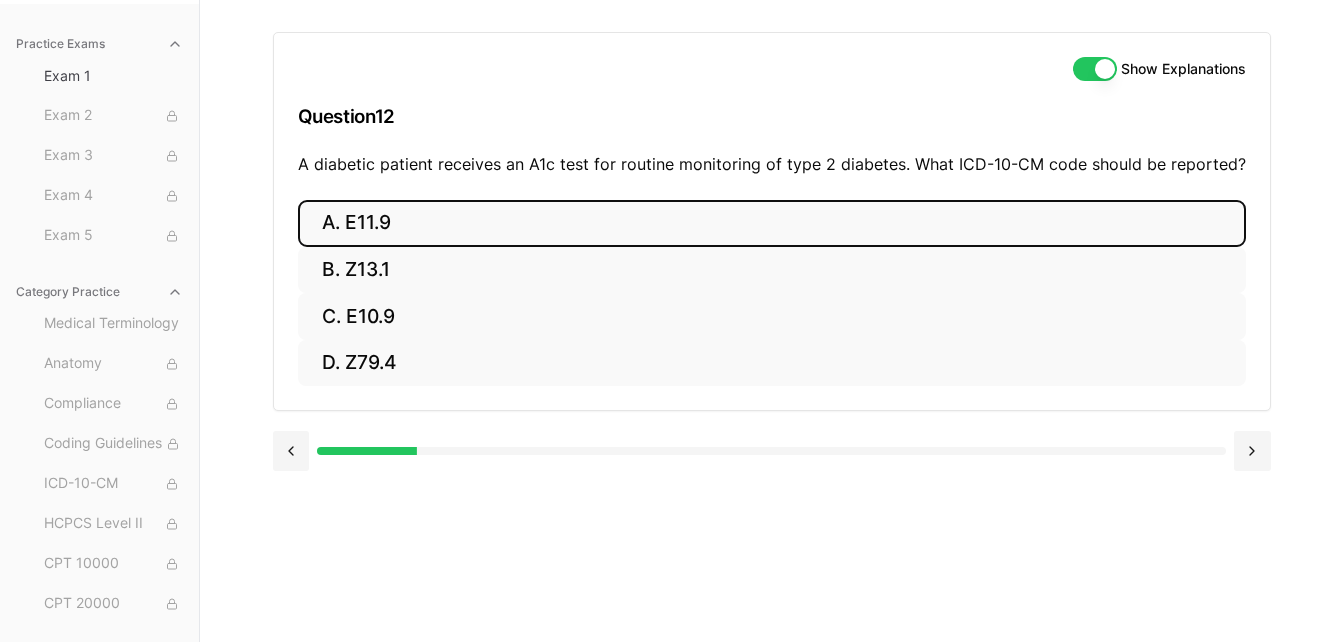 click on "A. E11.9" at bounding box center [772, 223] 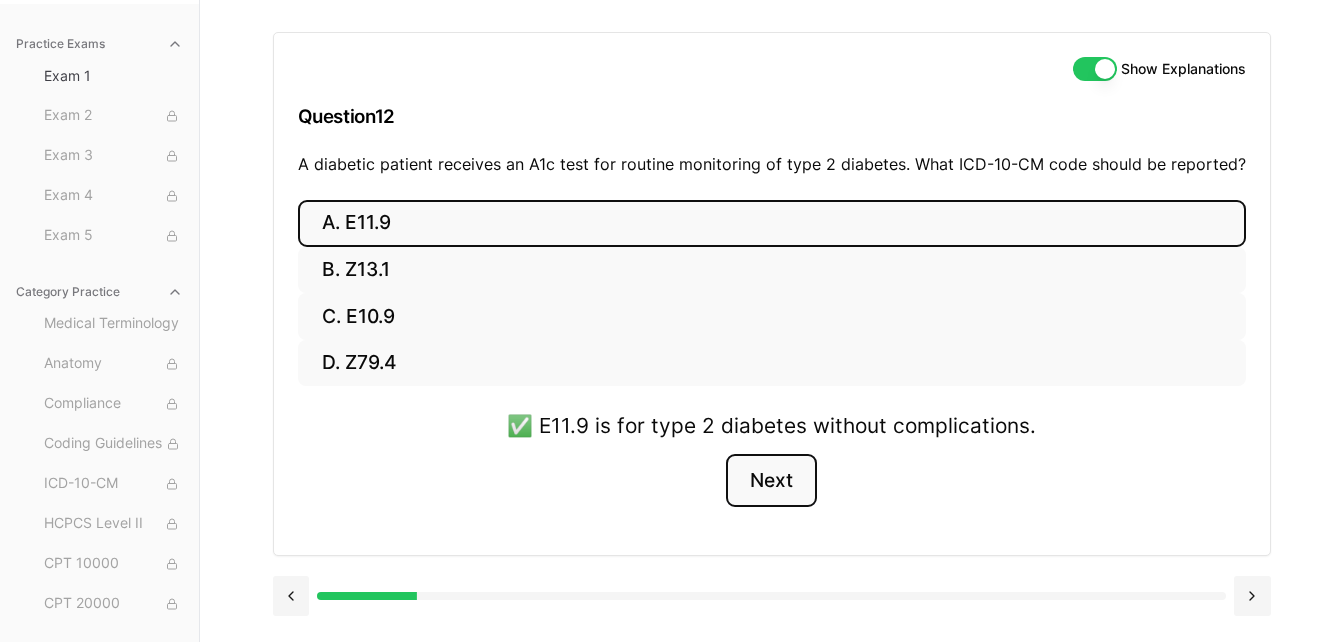 click on "Next" at bounding box center (771, 481) 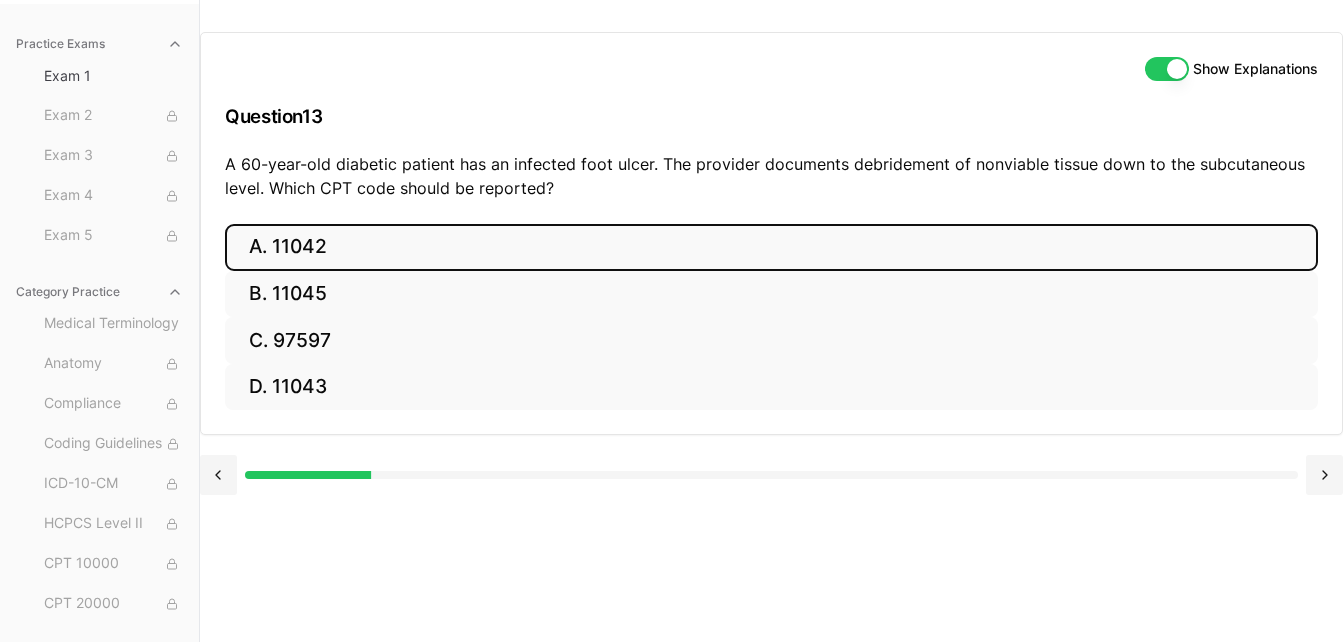 click on "A. 11042" at bounding box center (771, 247) 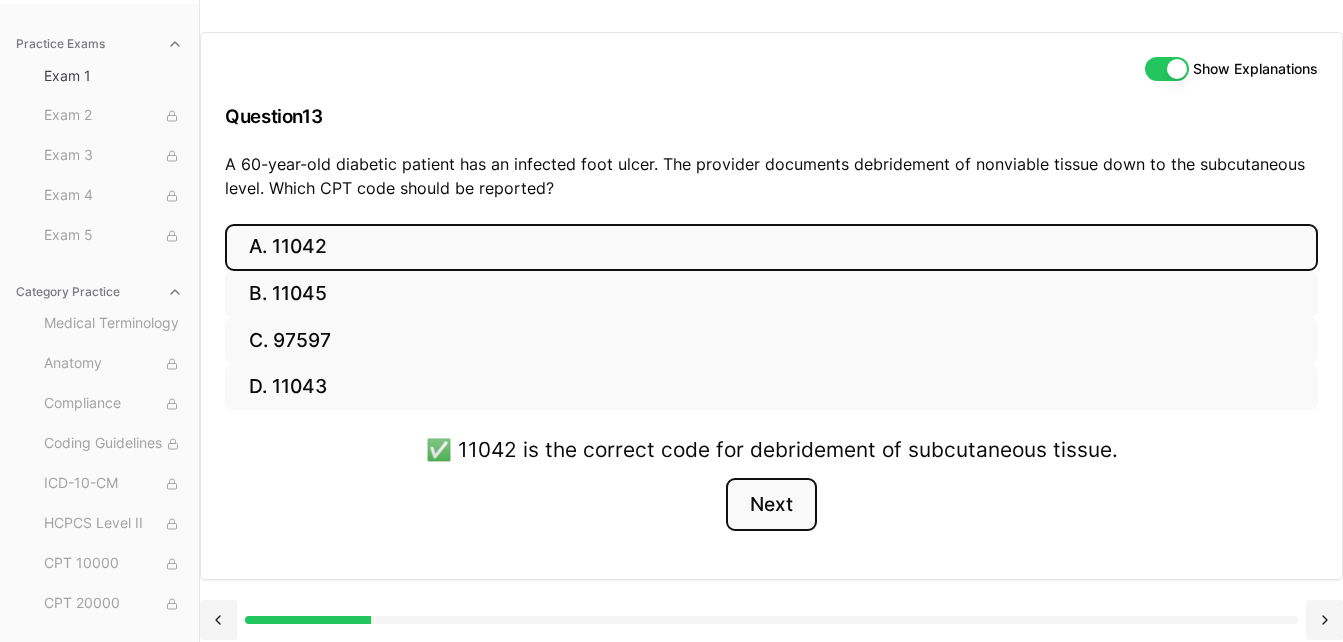 click on "Next" at bounding box center [771, 505] 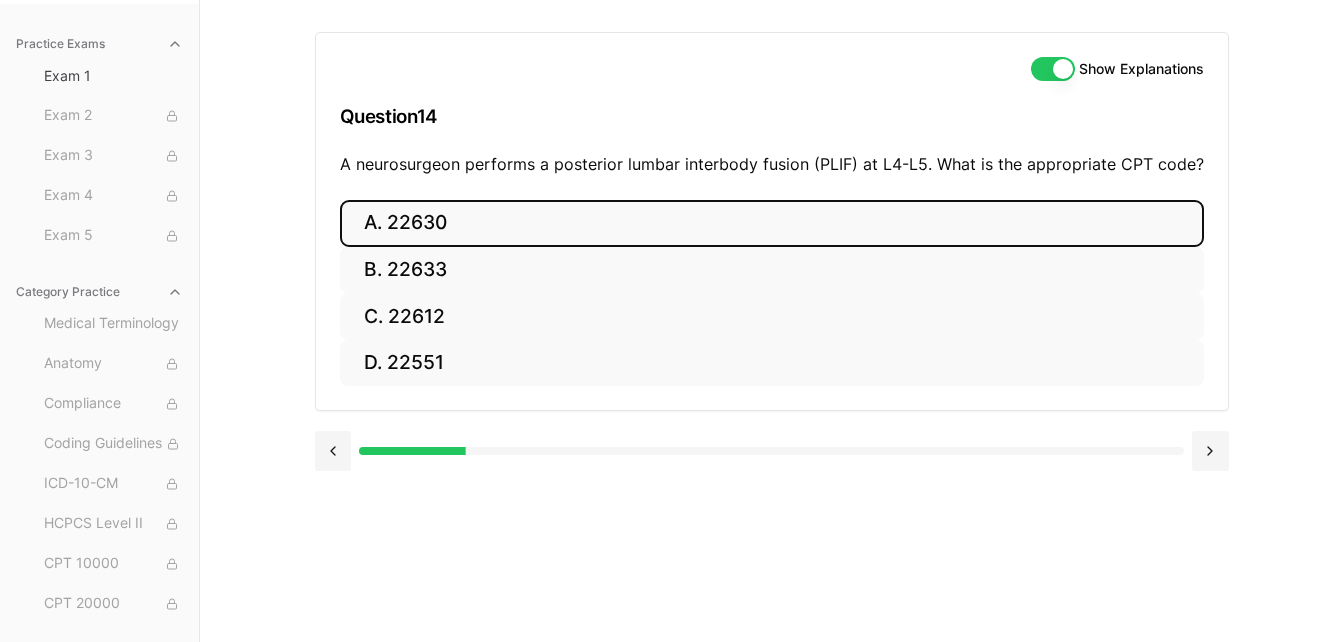 click on "A. 22630" at bounding box center [772, 223] 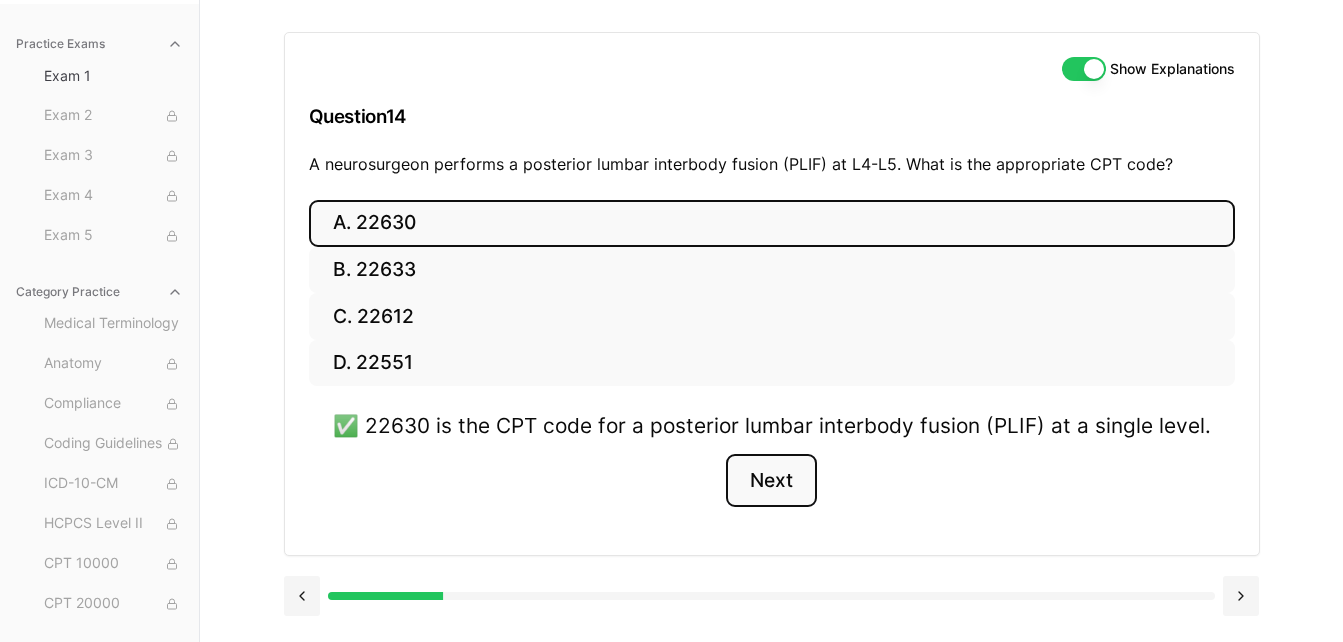 click on "Next" at bounding box center [771, 481] 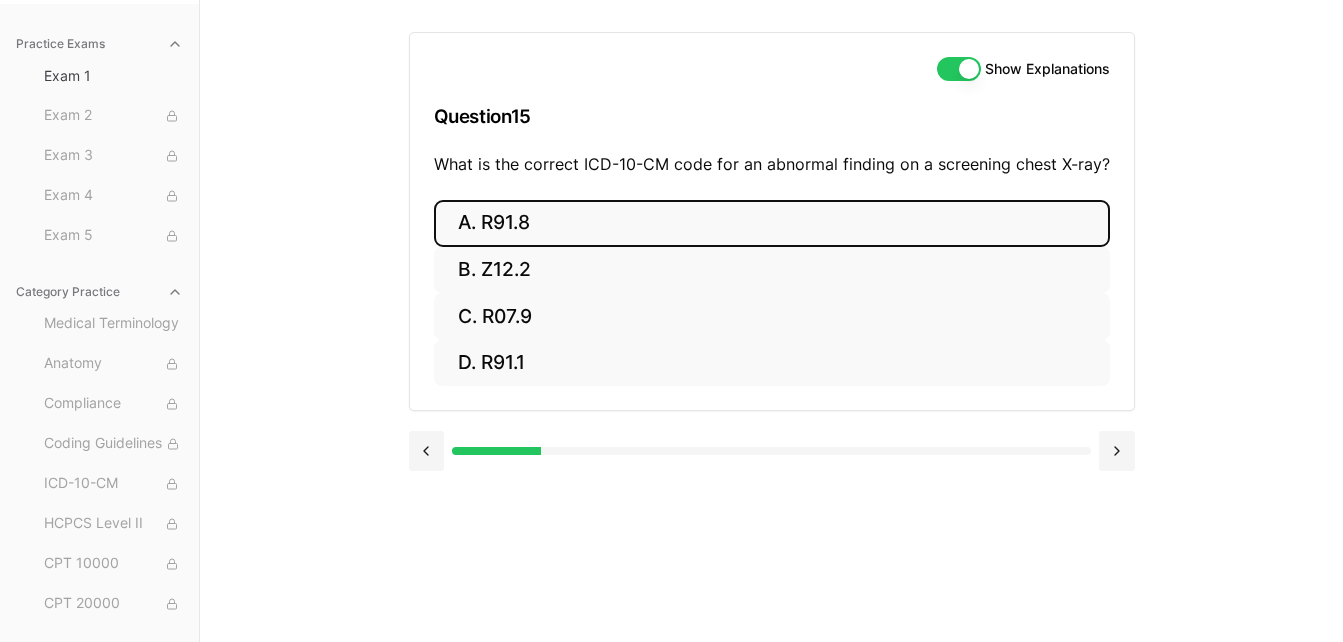 click on "A. R91.8" at bounding box center (772, 223) 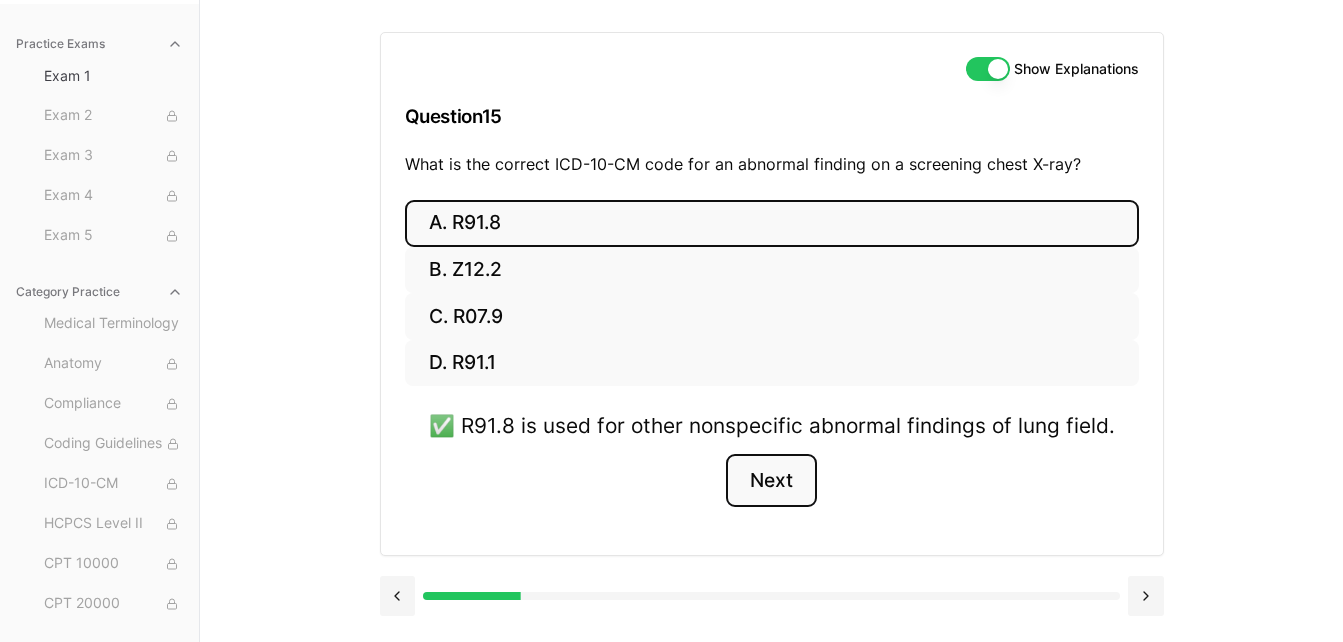 click on "Next" at bounding box center (771, 481) 